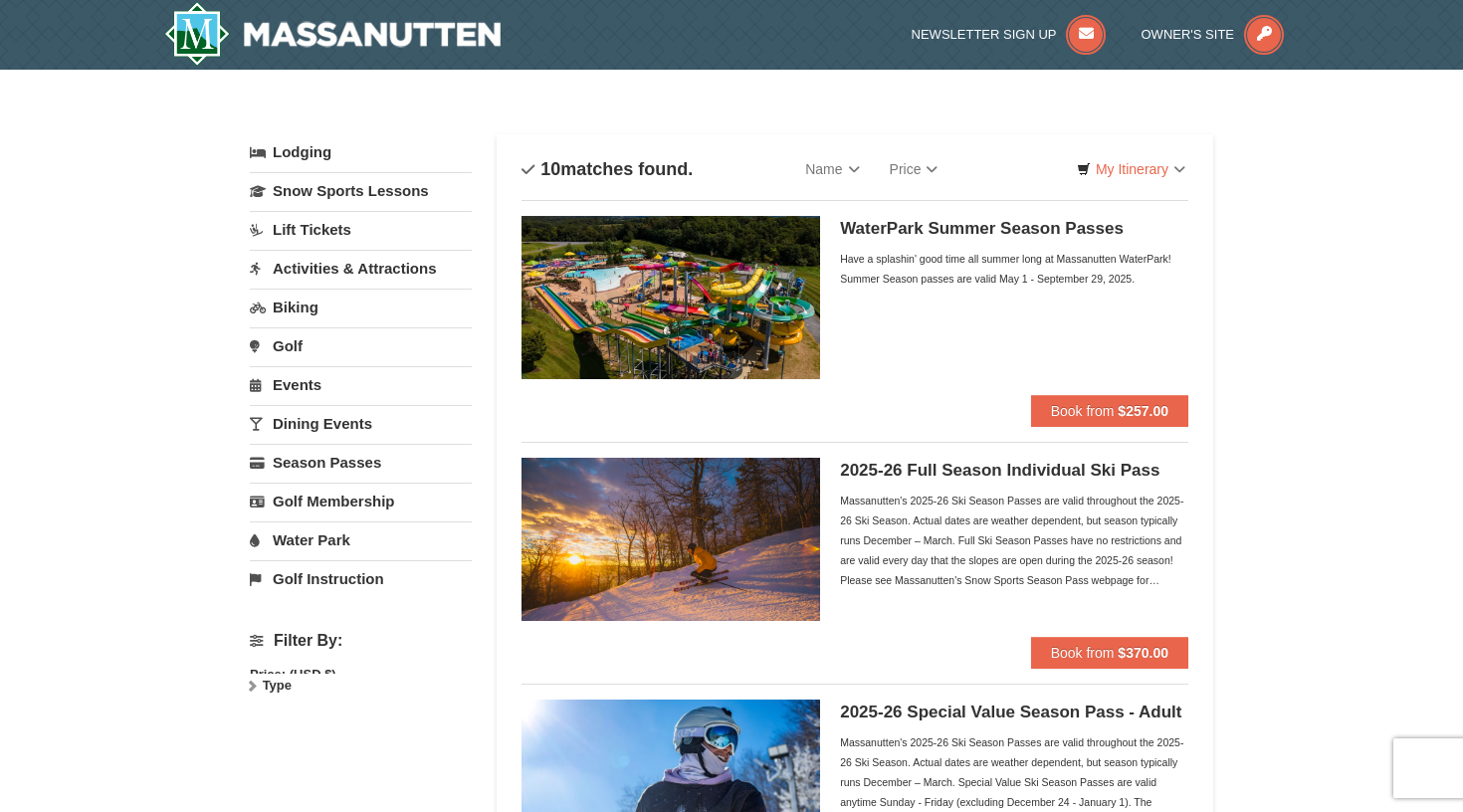 scroll, scrollTop: 0, scrollLeft: 0, axis: both 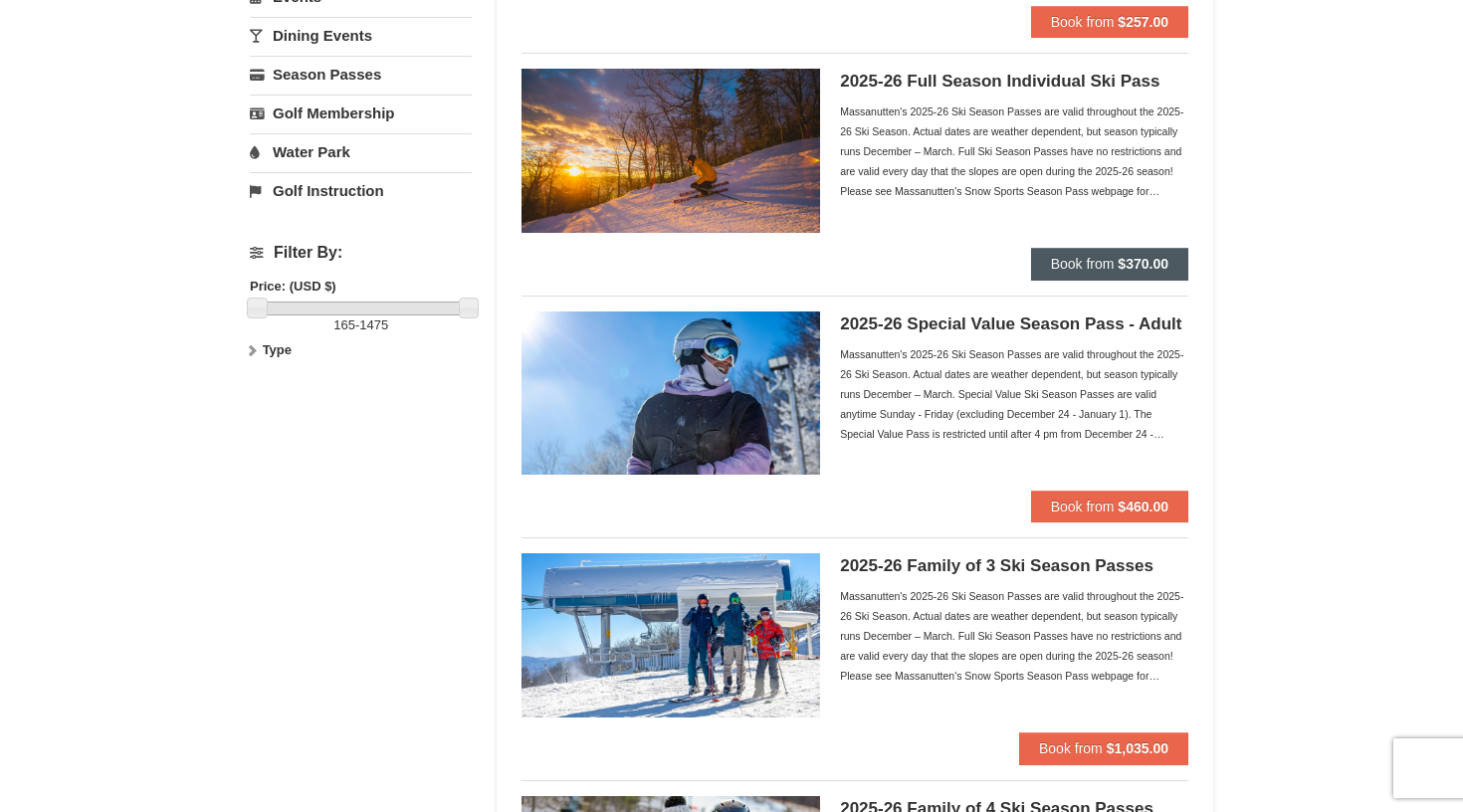 click on "Book from" at bounding box center (1083, 264) 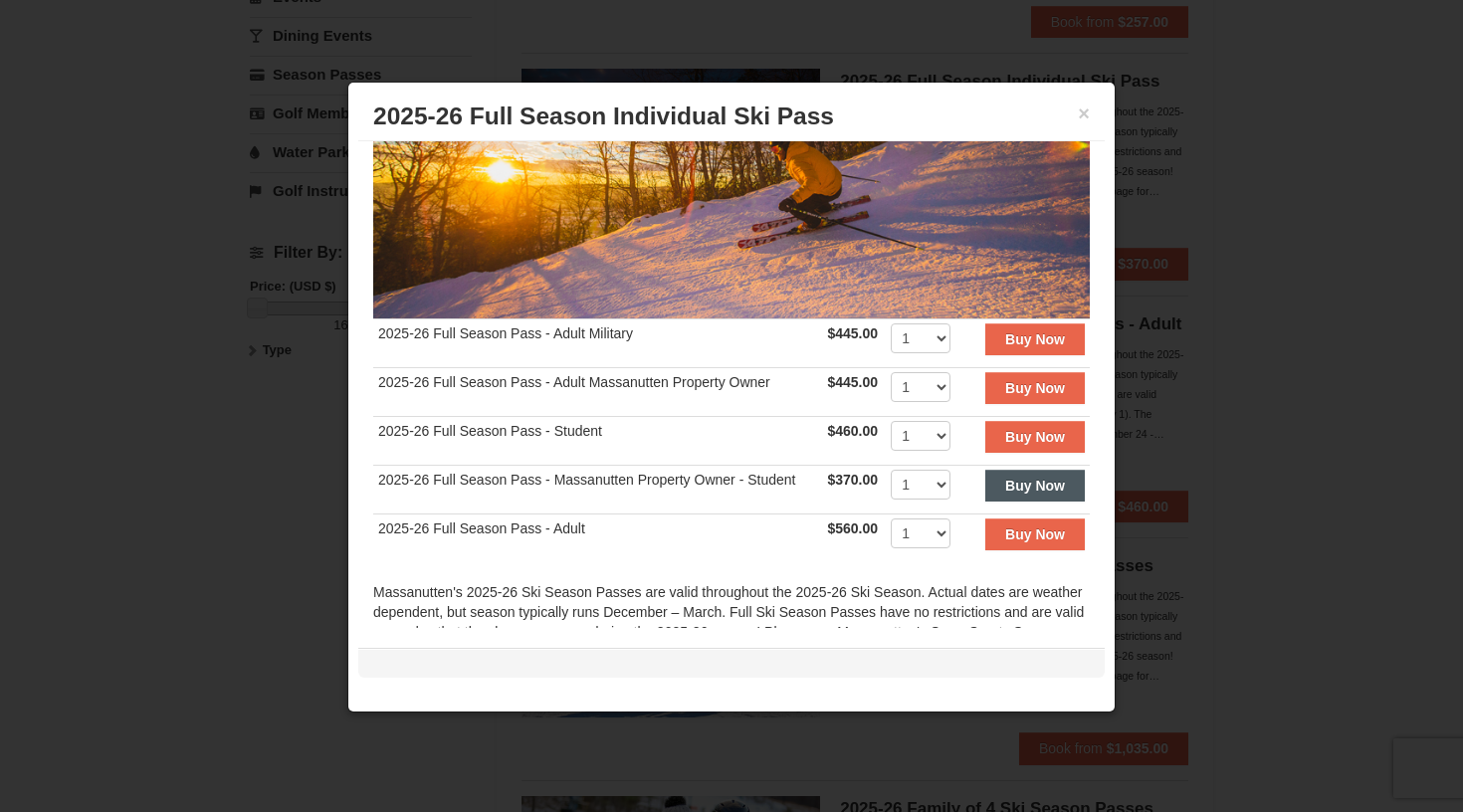 scroll, scrollTop: 233, scrollLeft: 0, axis: vertical 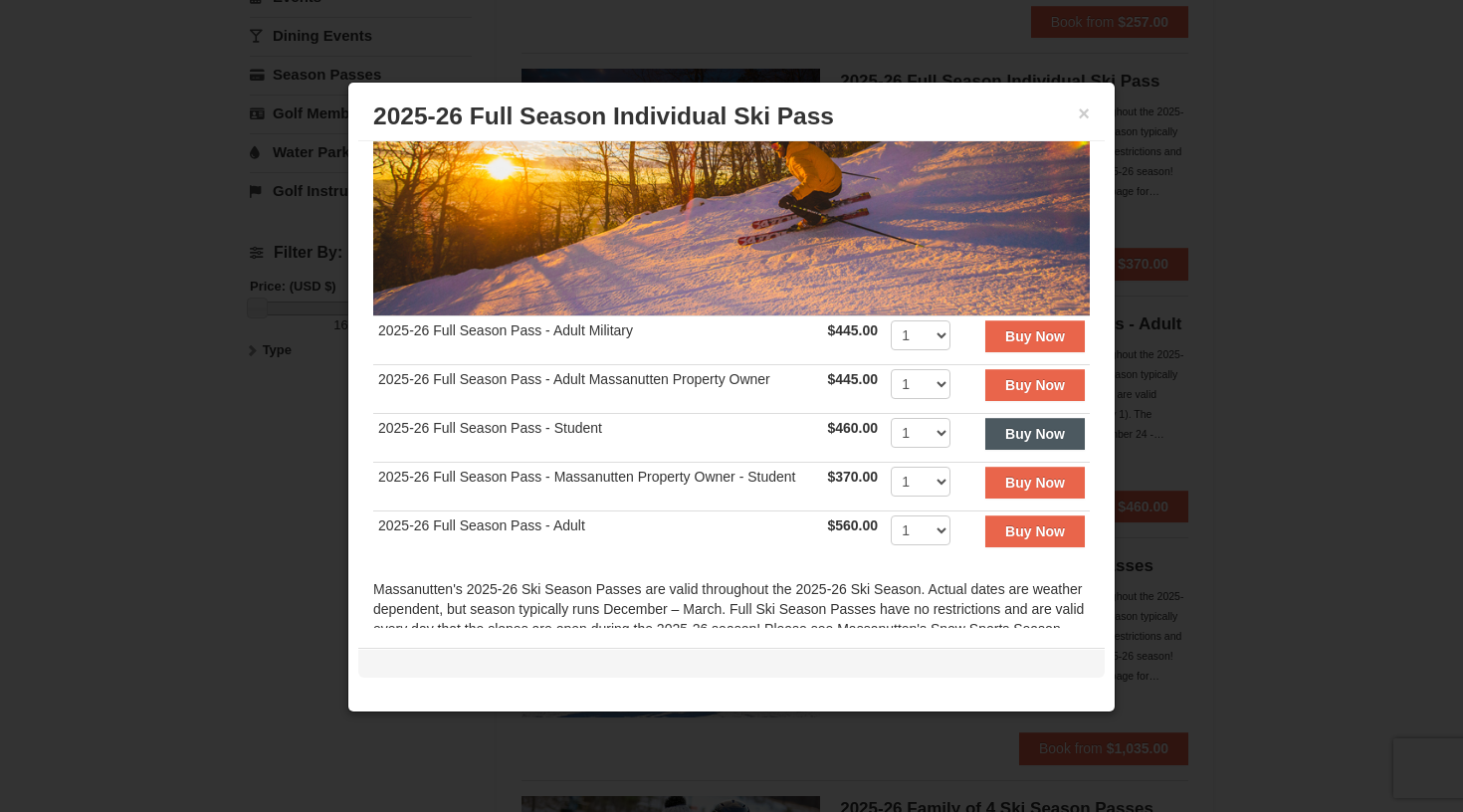 click on "Buy Now" at bounding box center [1035, 434] 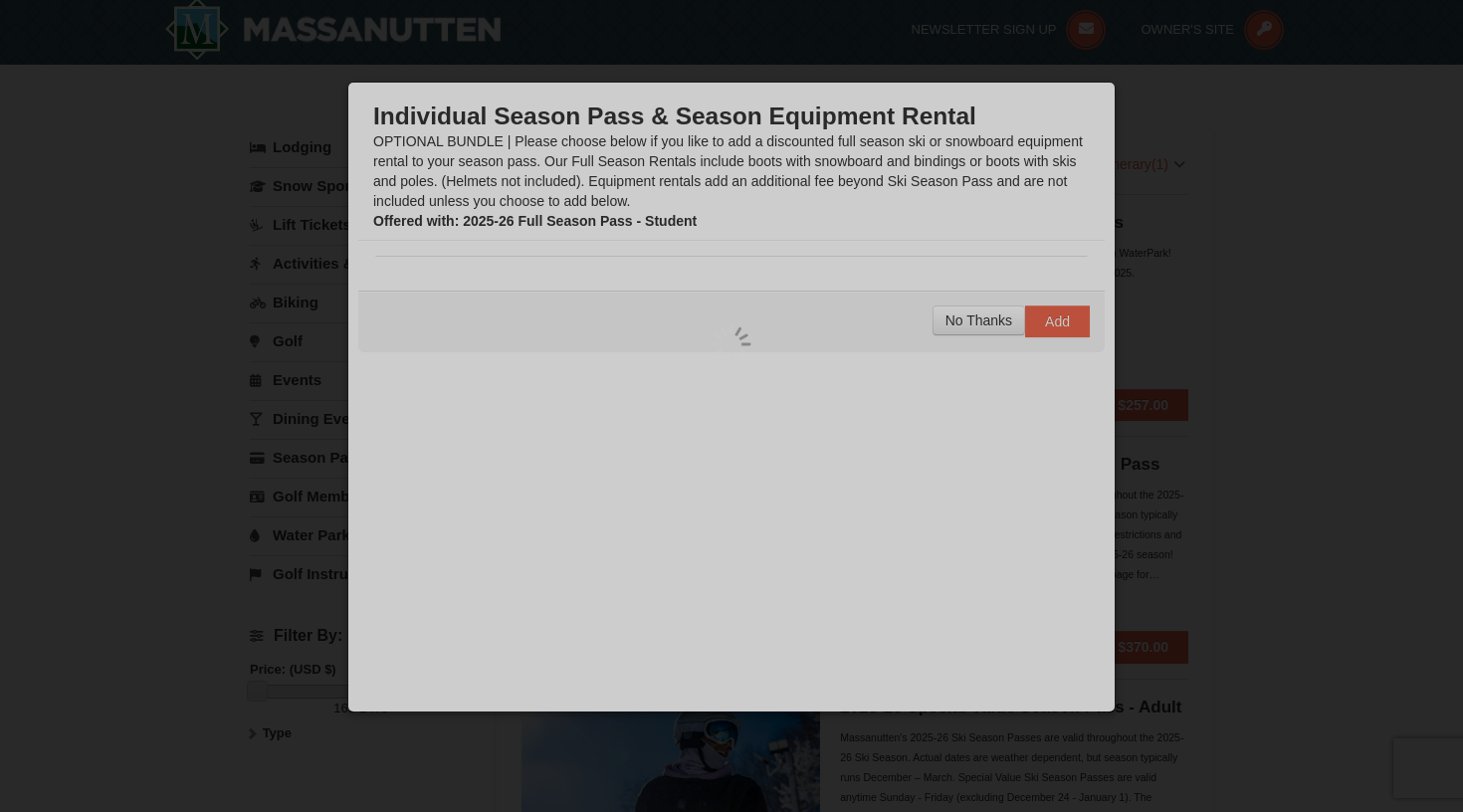 scroll, scrollTop: 6, scrollLeft: 0, axis: vertical 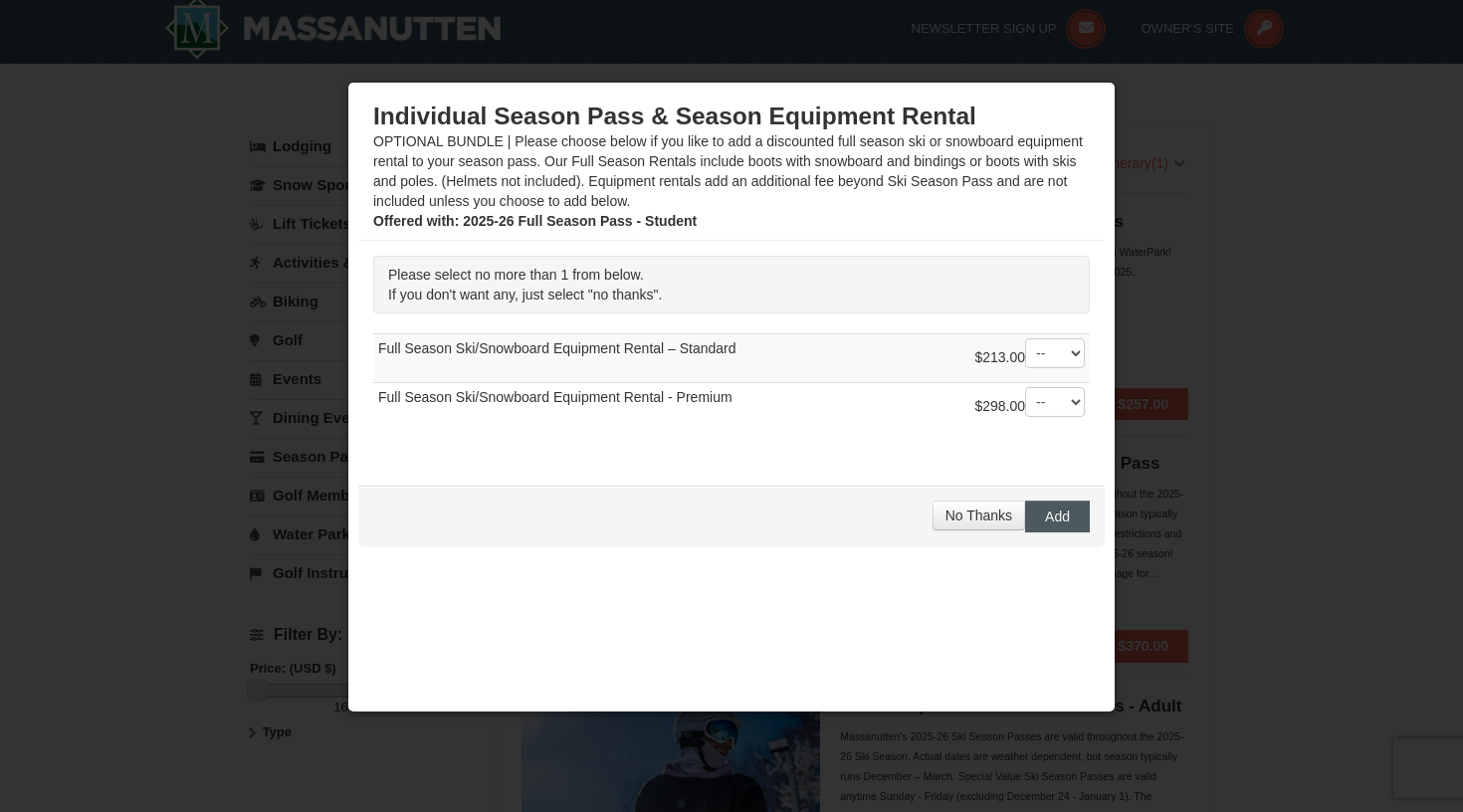 click on "Add" at bounding box center (1057, 516) 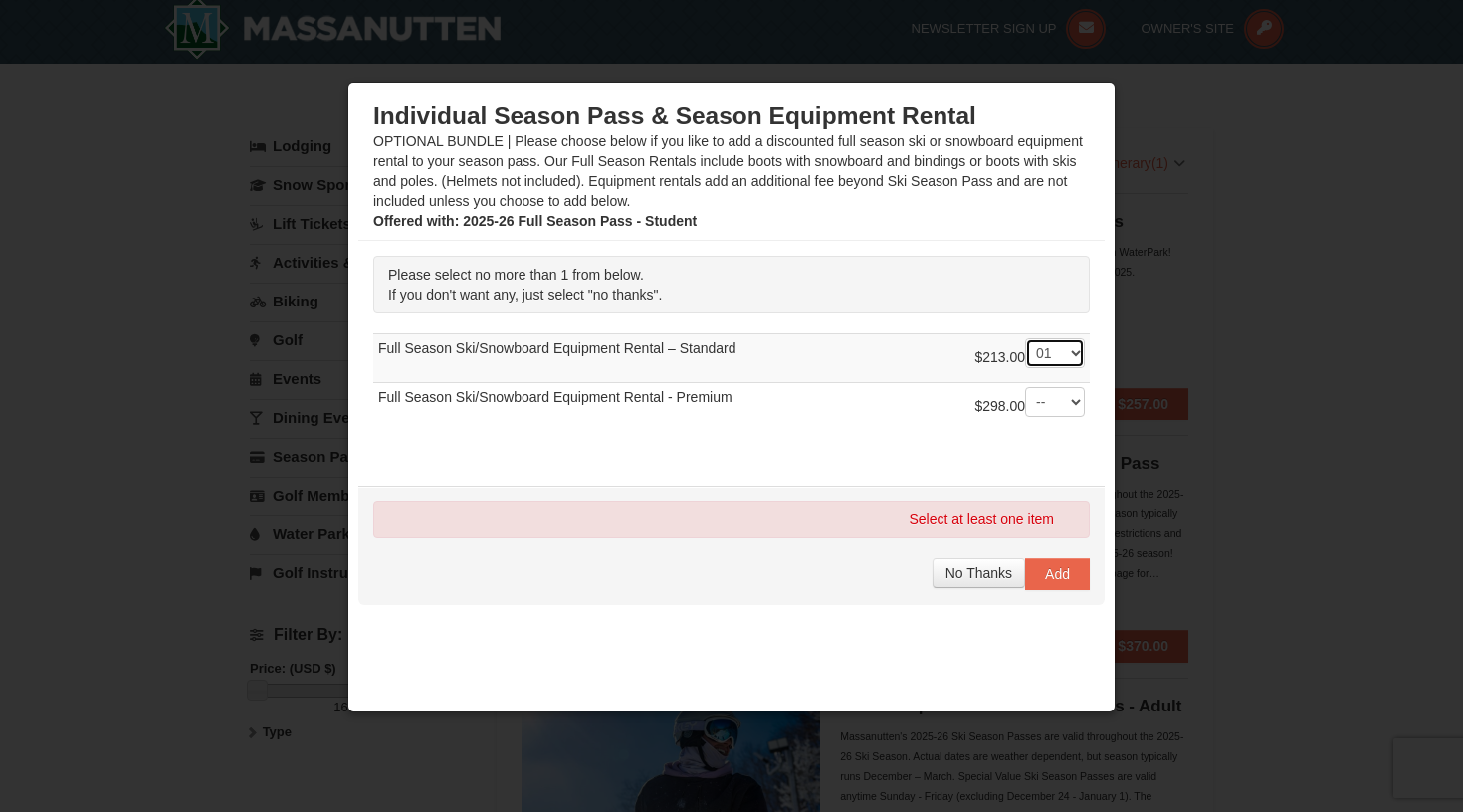 select on "0" 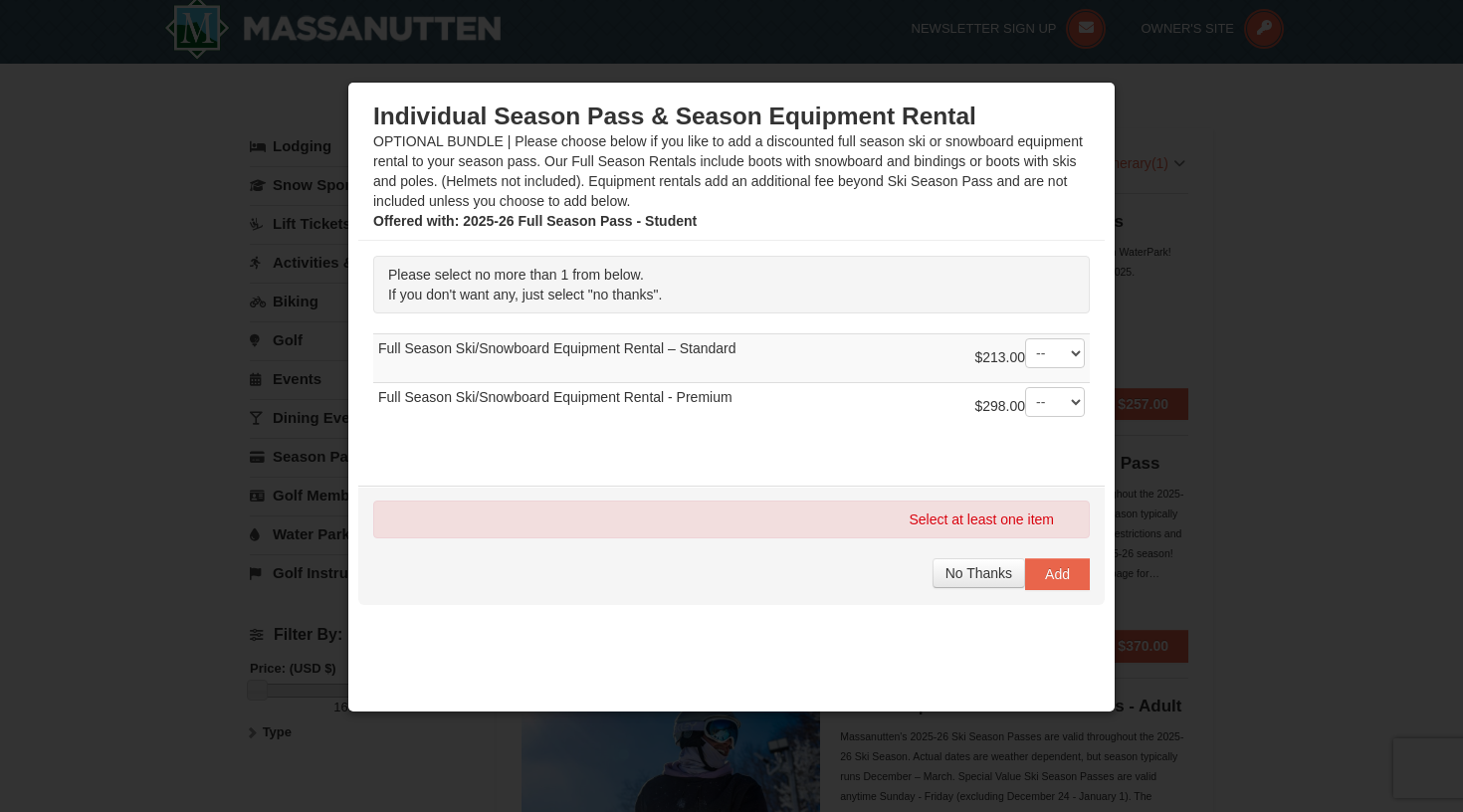 click on "$213.00
--
01" at bounding box center (1029, 358) 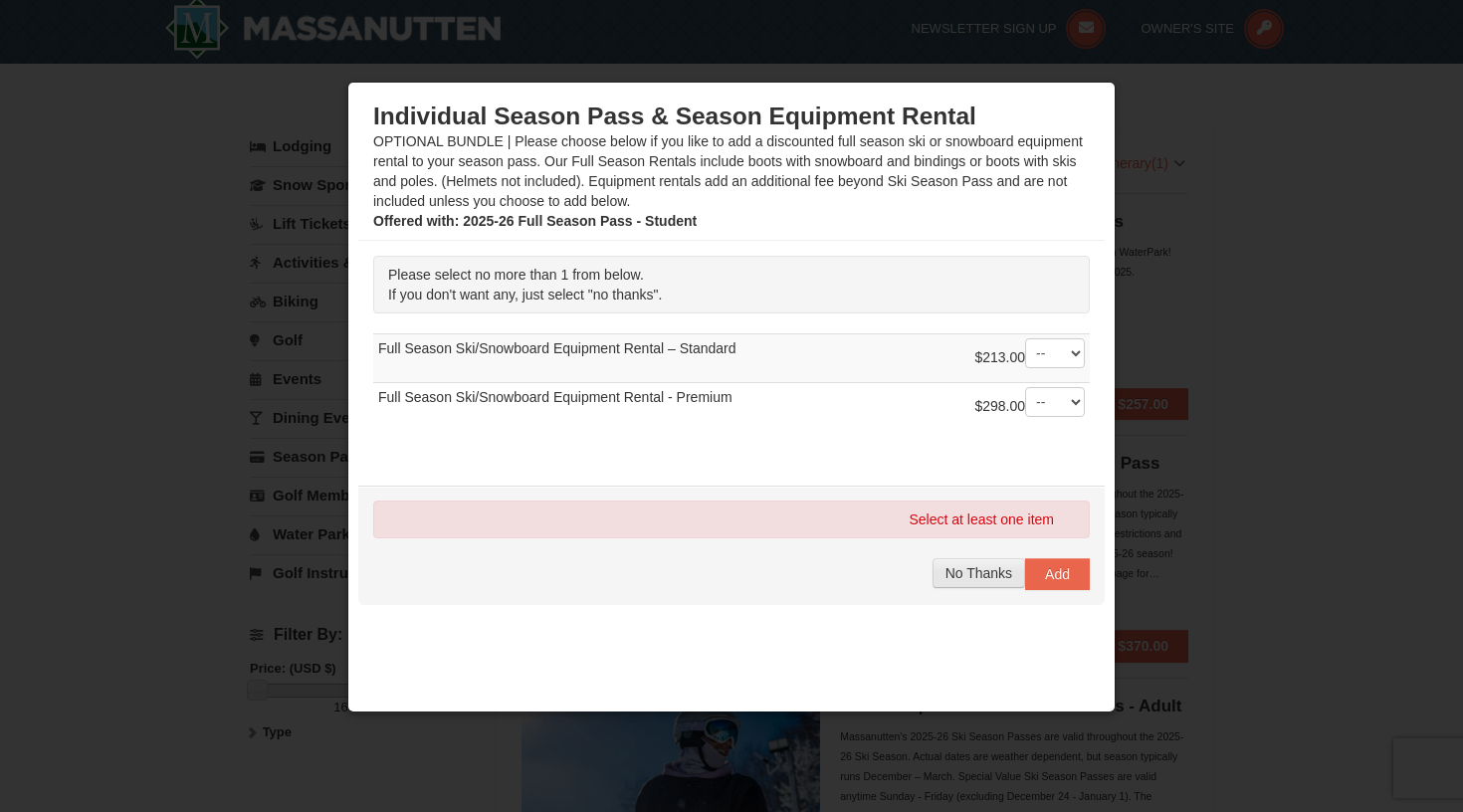 click on "No Thanks" at bounding box center (978, 573) 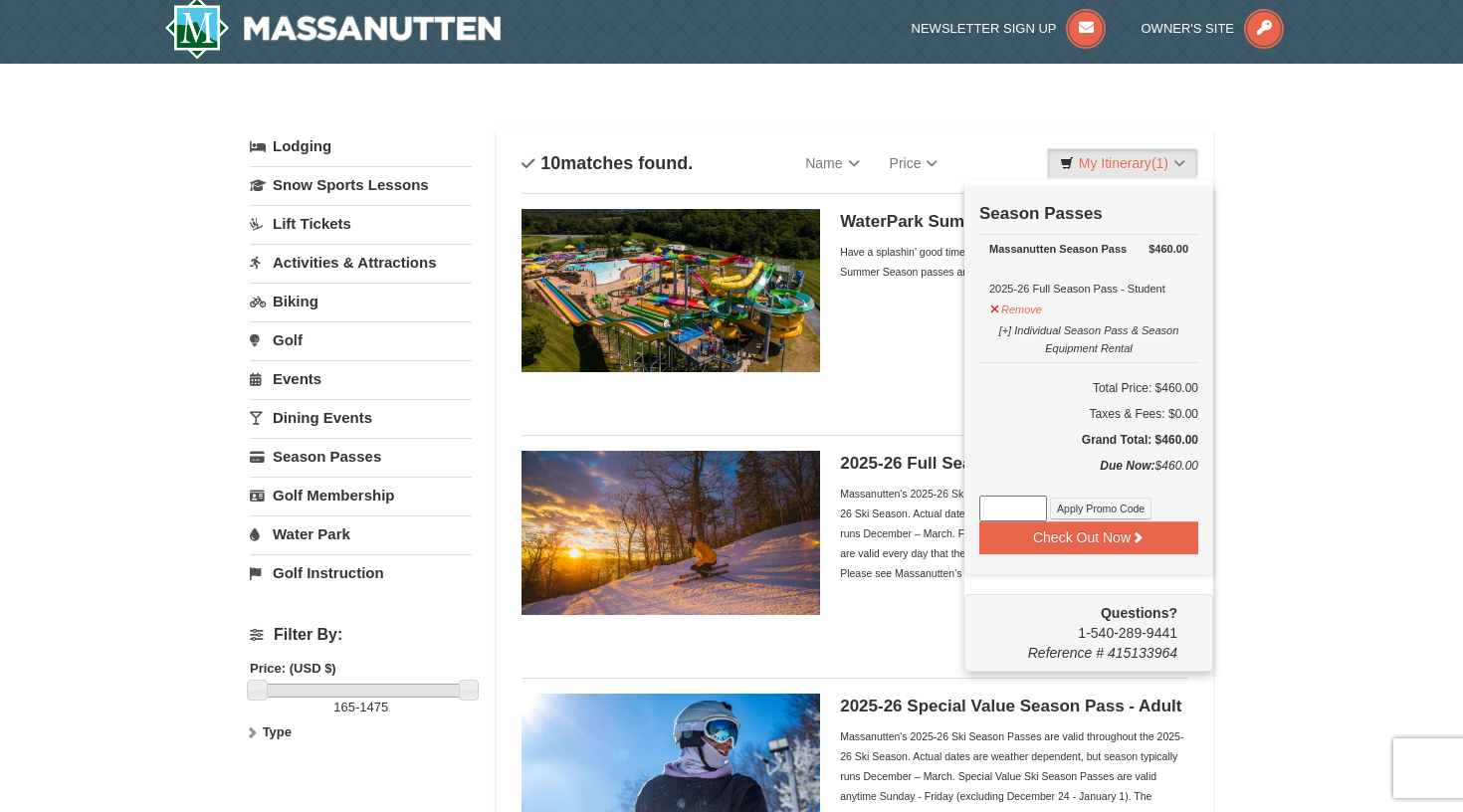 click on "Check Out Now
Season Passes
$460.00
Massanutten Season Pass
2025-26 Full Season Pass - Student
Remove
[+] Individual Season Pass & Season Equipment Rental" at bounding box center (1089, 380) 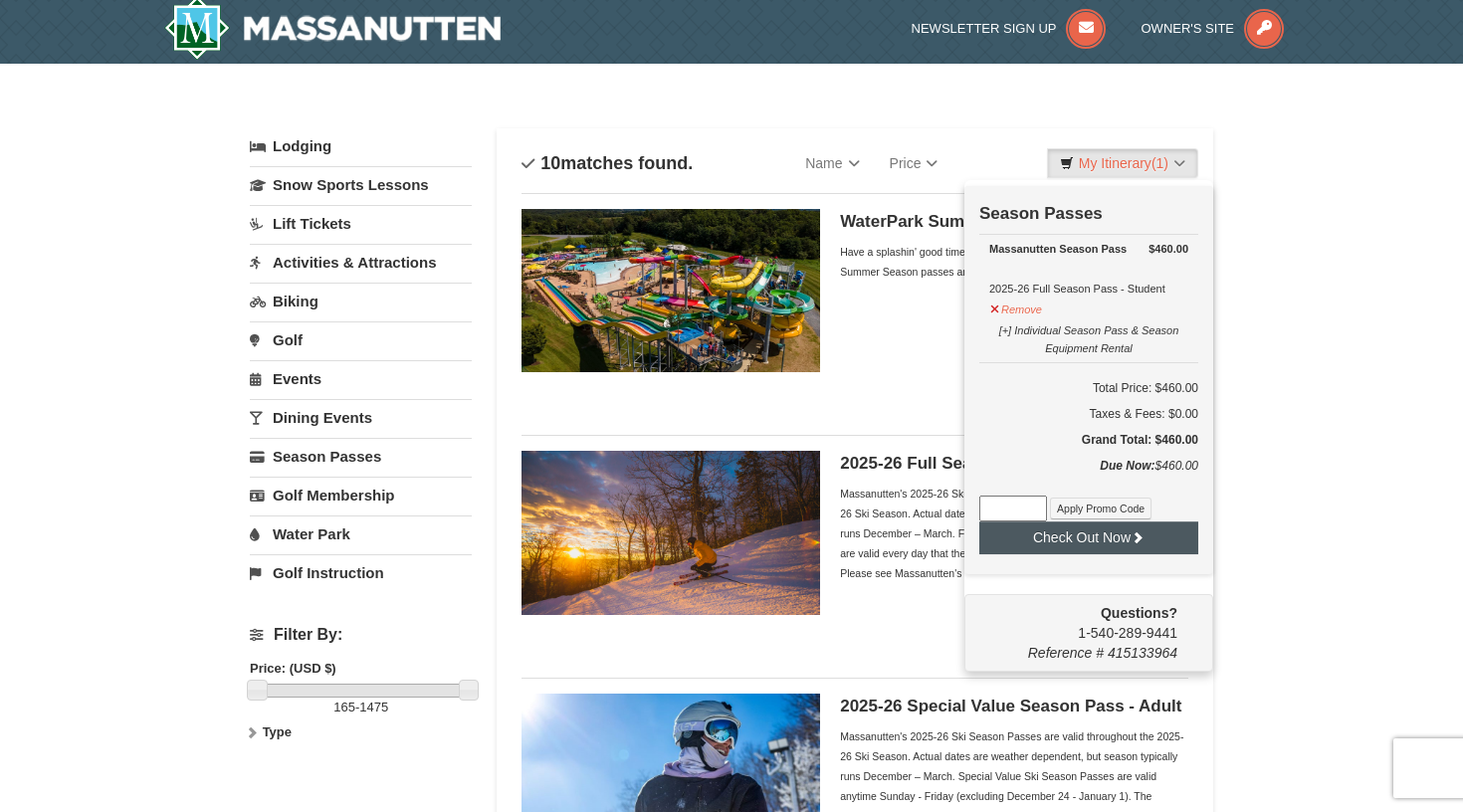 click on "Check Out Now" at bounding box center (1089, 537) 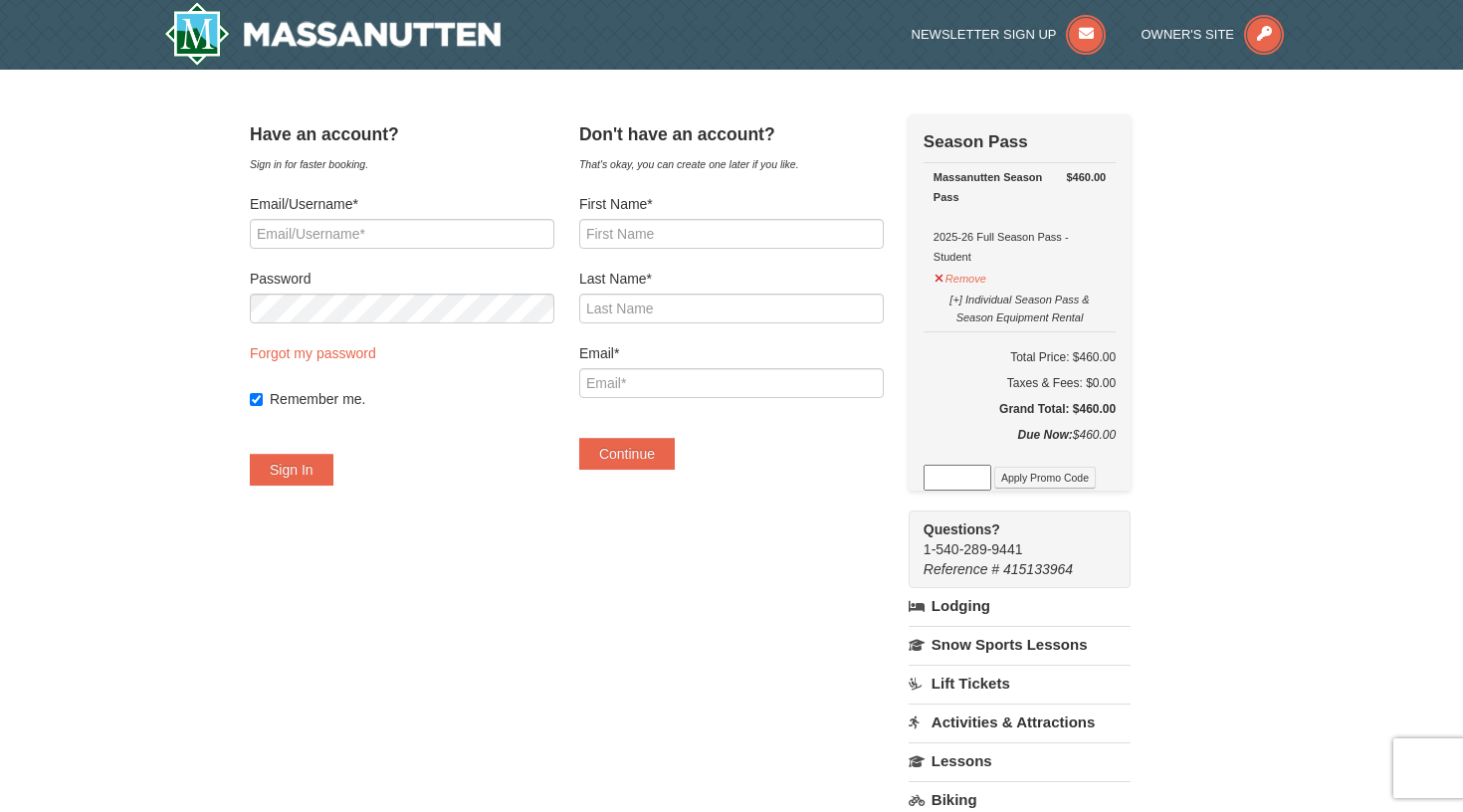 scroll, scrollTop: 0, scrollLeft: 0, axis: both 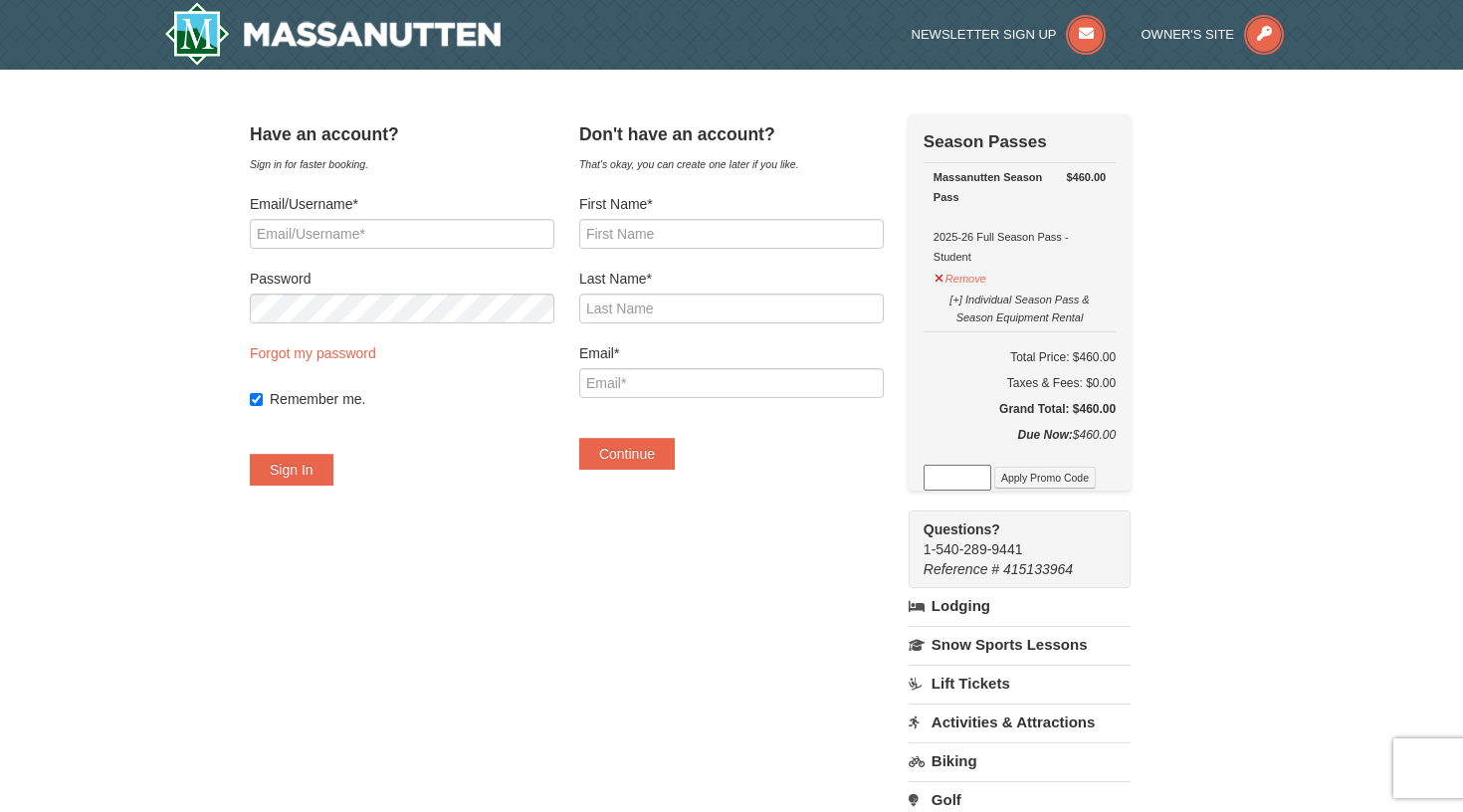 click on "First Name*
Last Name*
Email*
Continue" at bounding box center [732, 331] 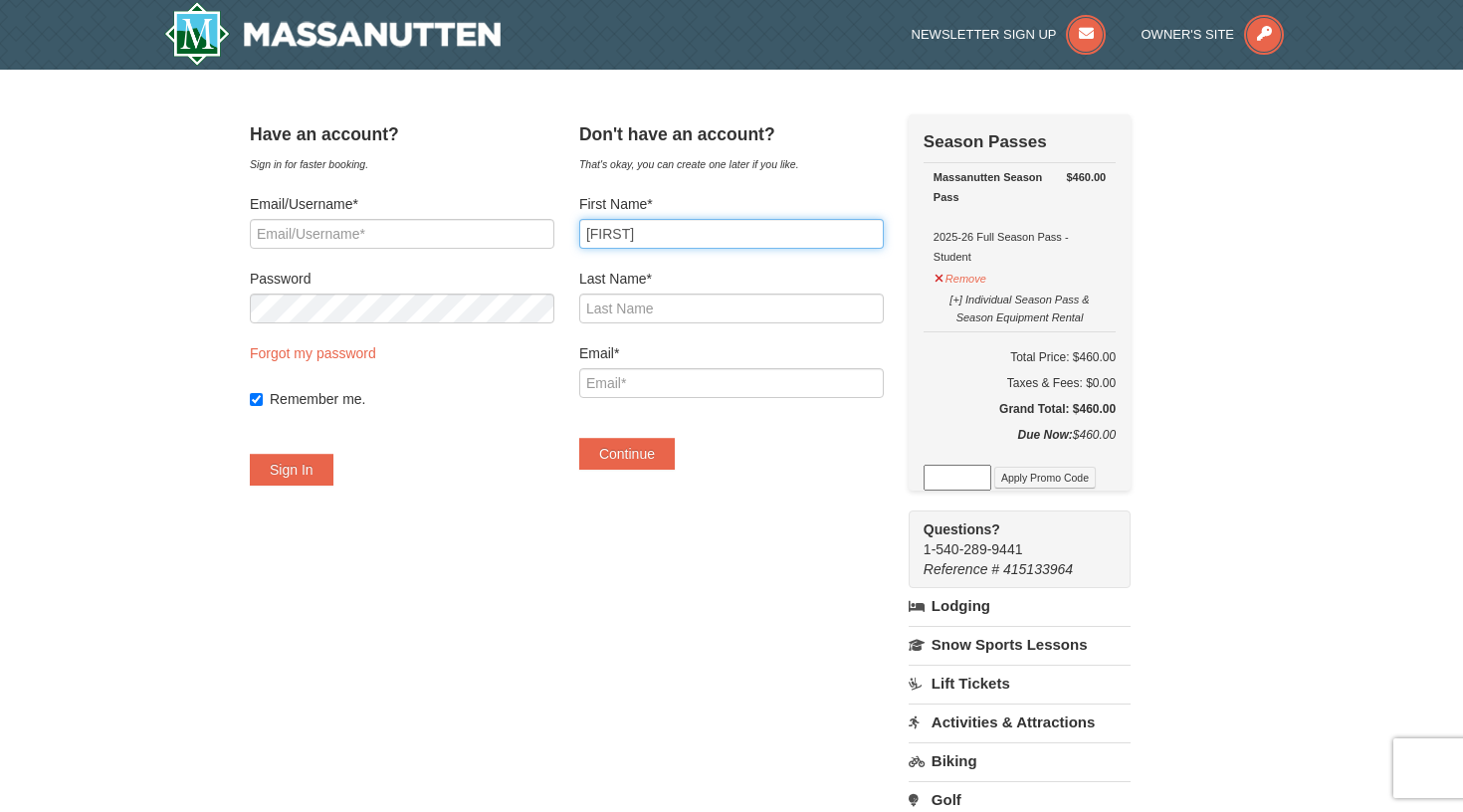 type on "[FIRST]" 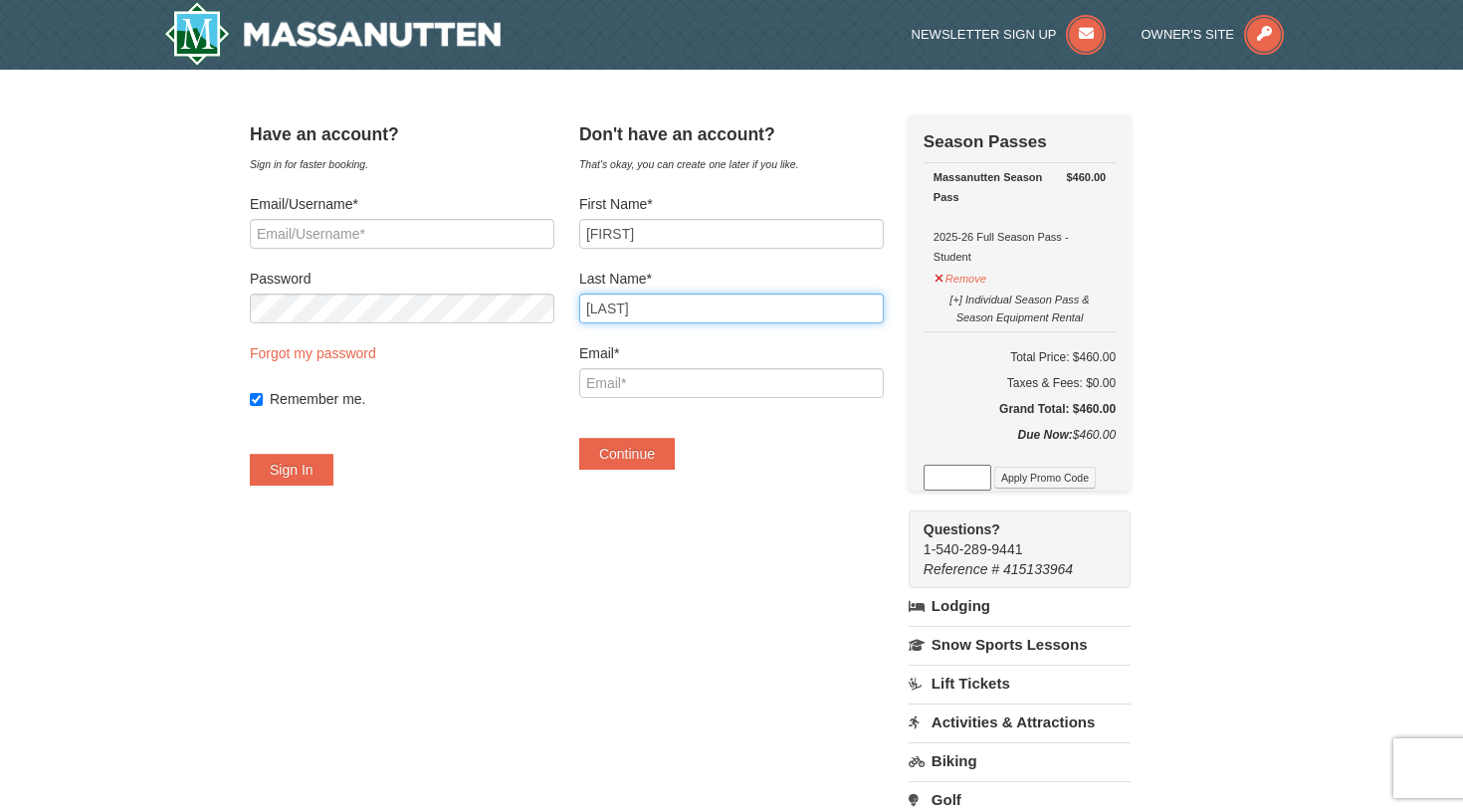 type on "[LAST]" 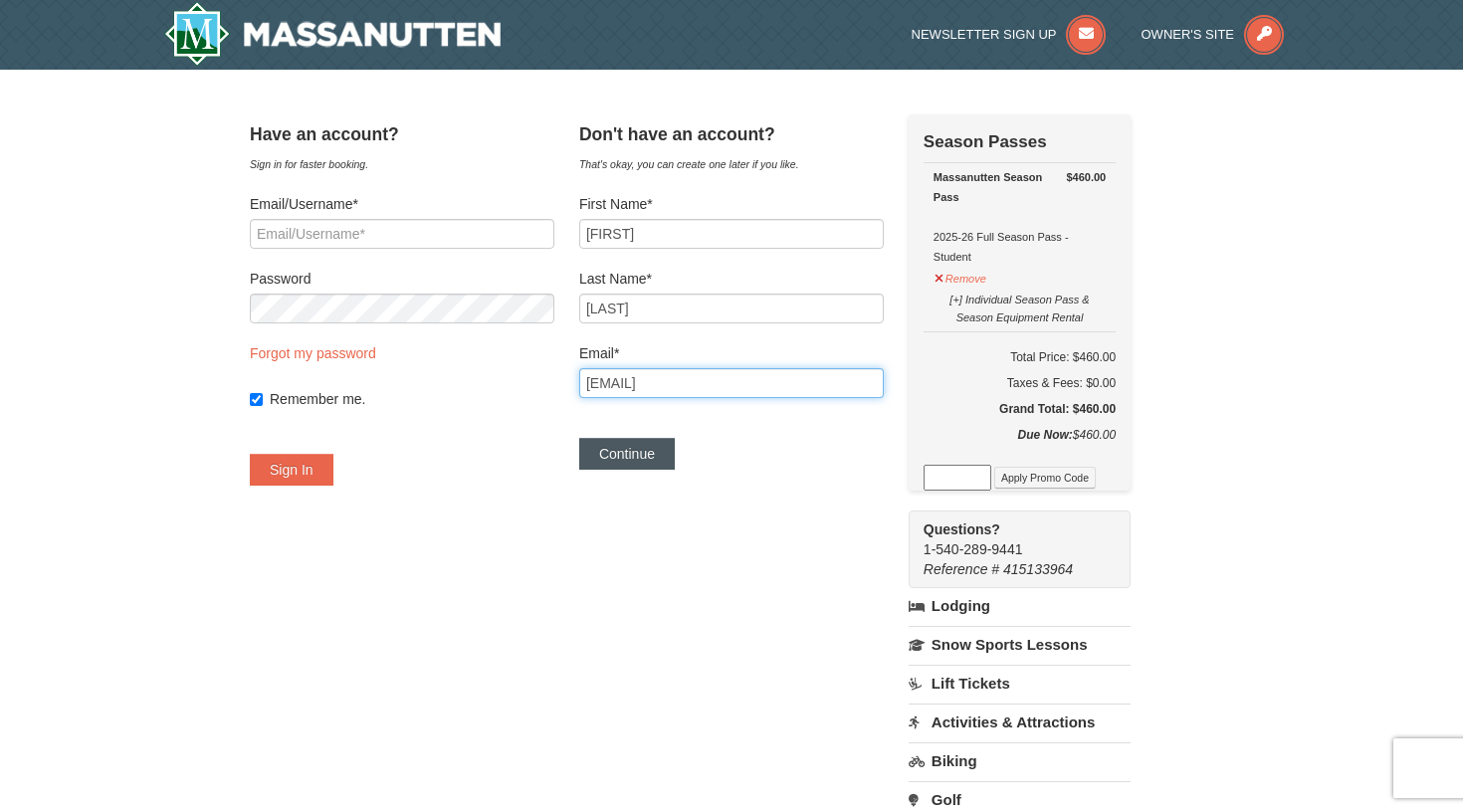 type on "[EMAIL]" 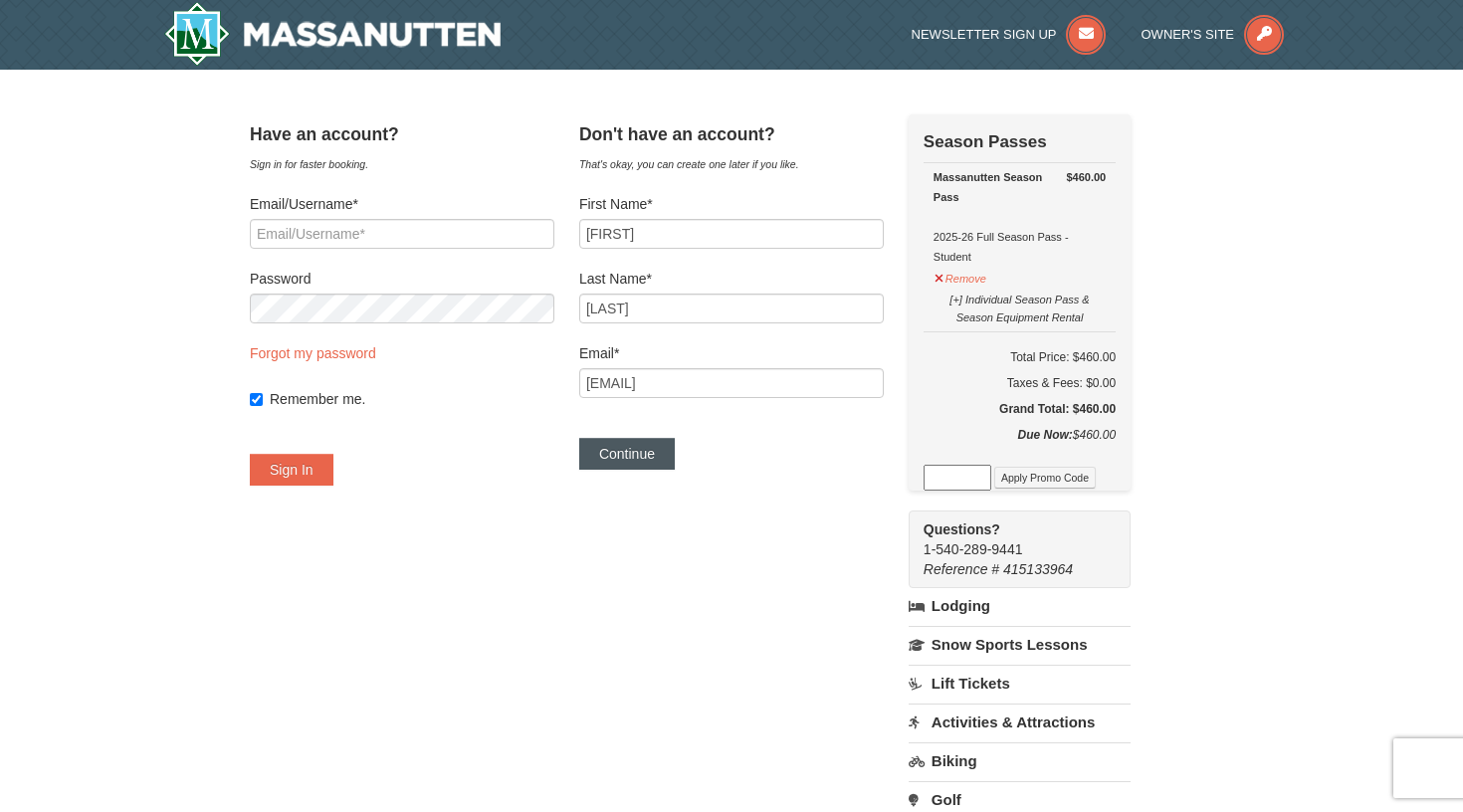click on "Continue" at bounding box center (627, 454) 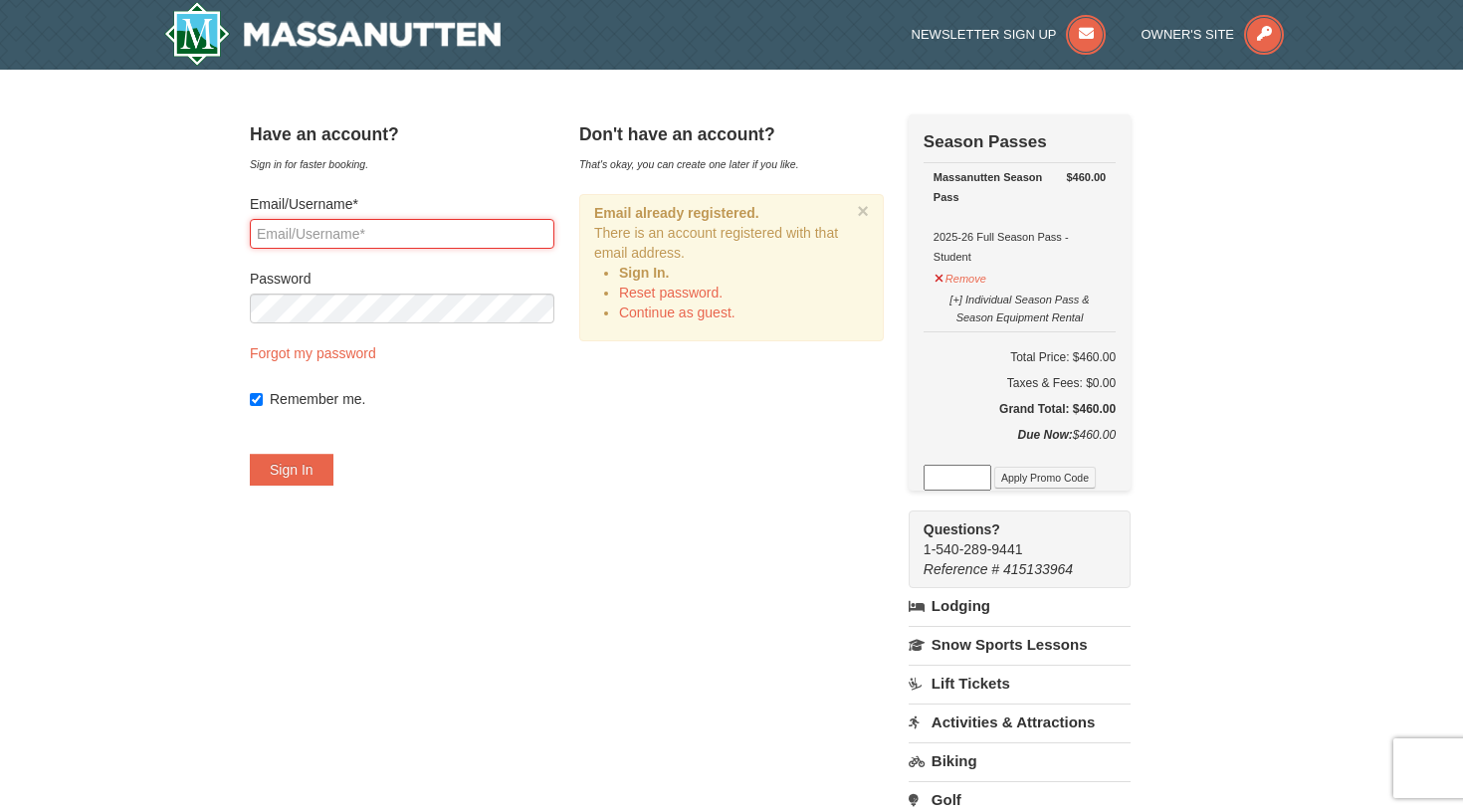 type on "[EMAIL]" 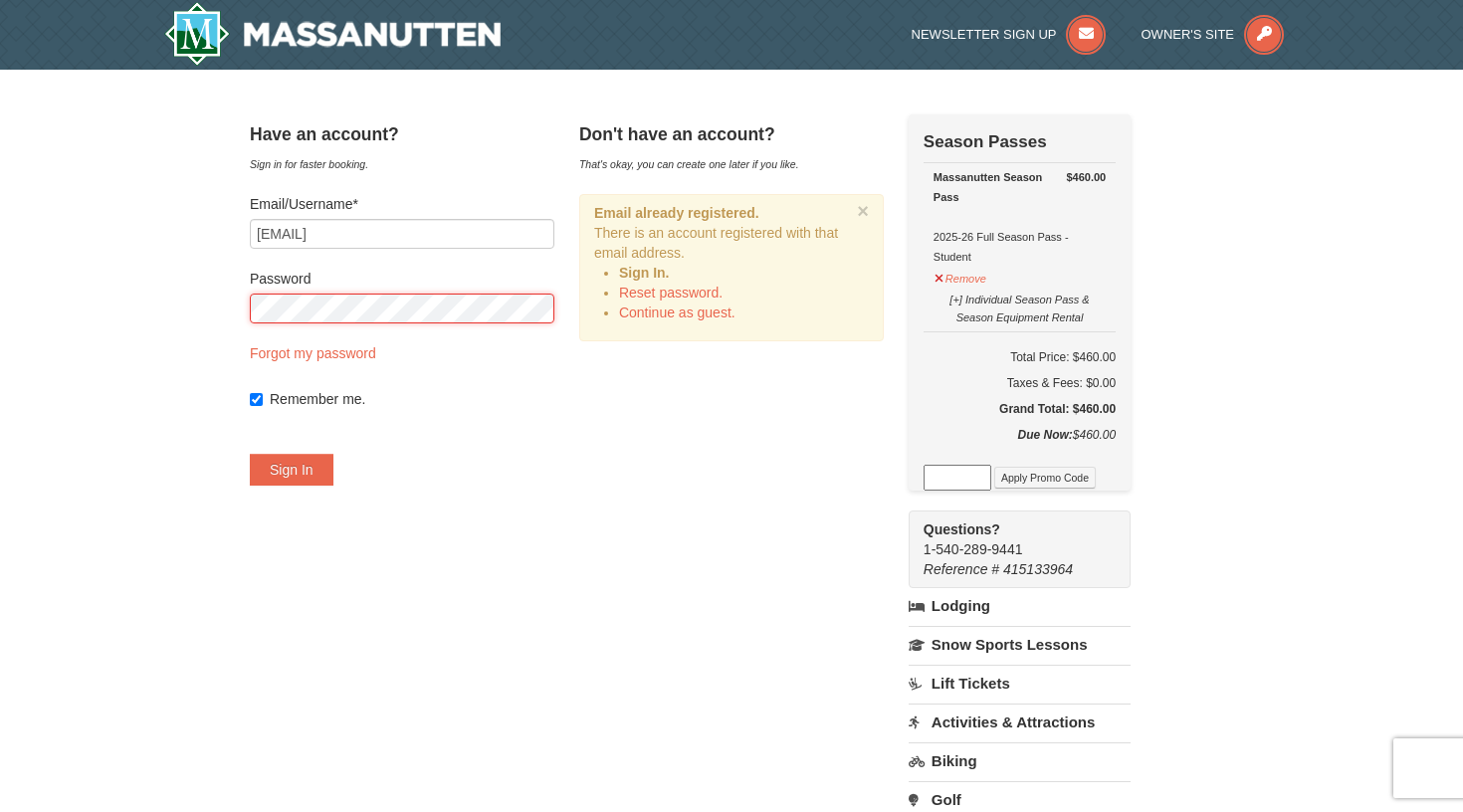 click on "Sign In" at bounding box center [292, 470] 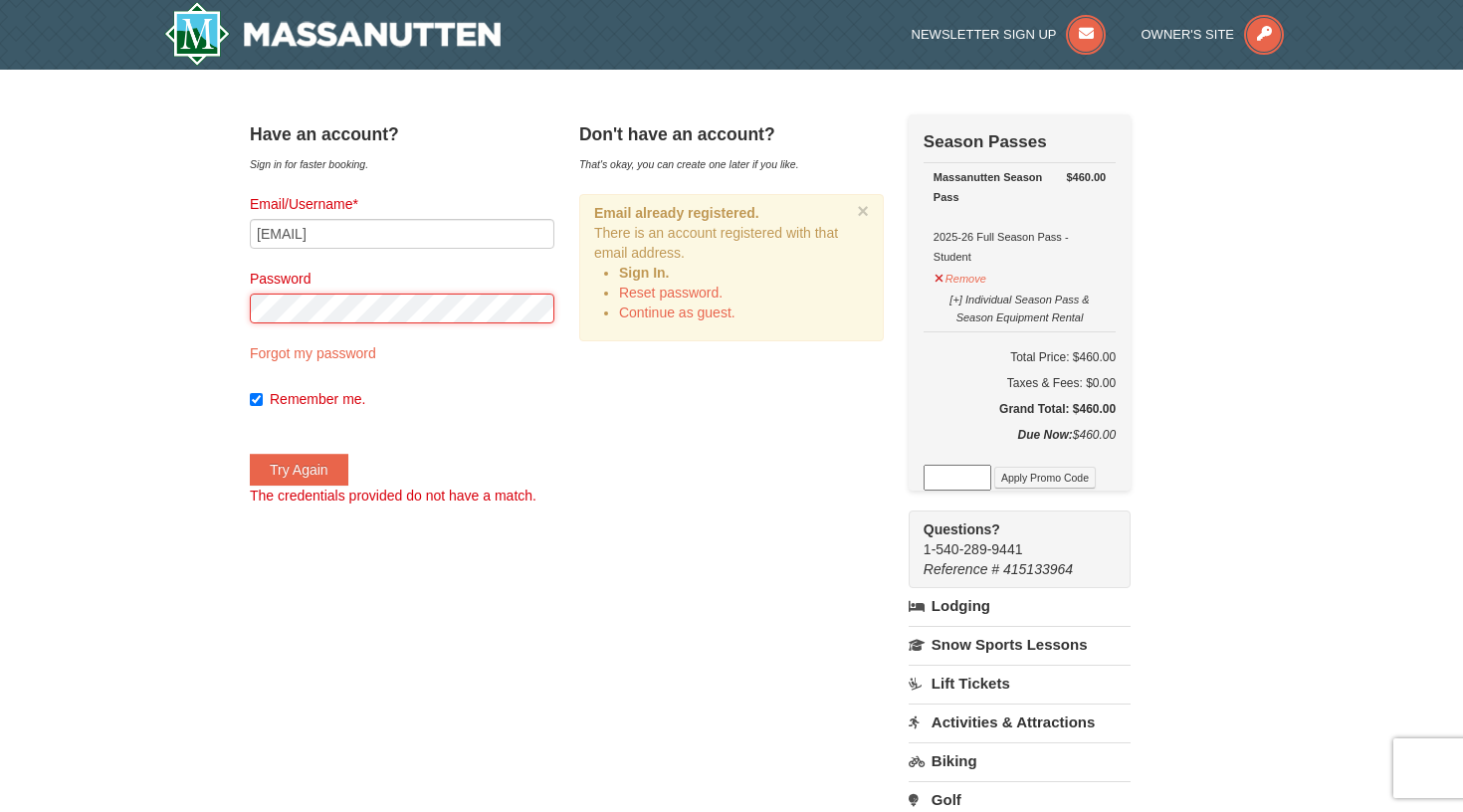 click on "Try Again" at bounding box center [299, 470] 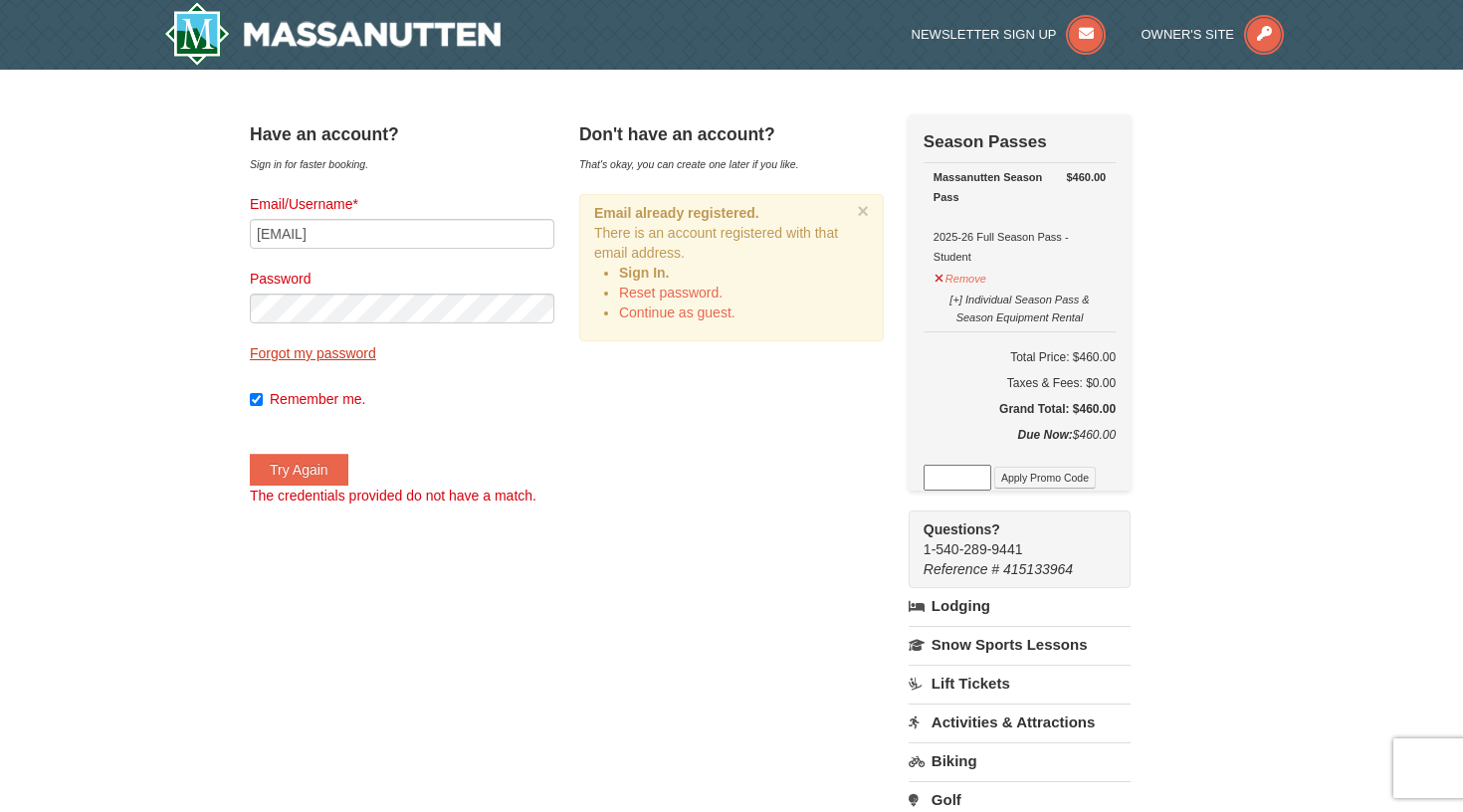 click on "Forgot my password" at bounding box center (313, 353) 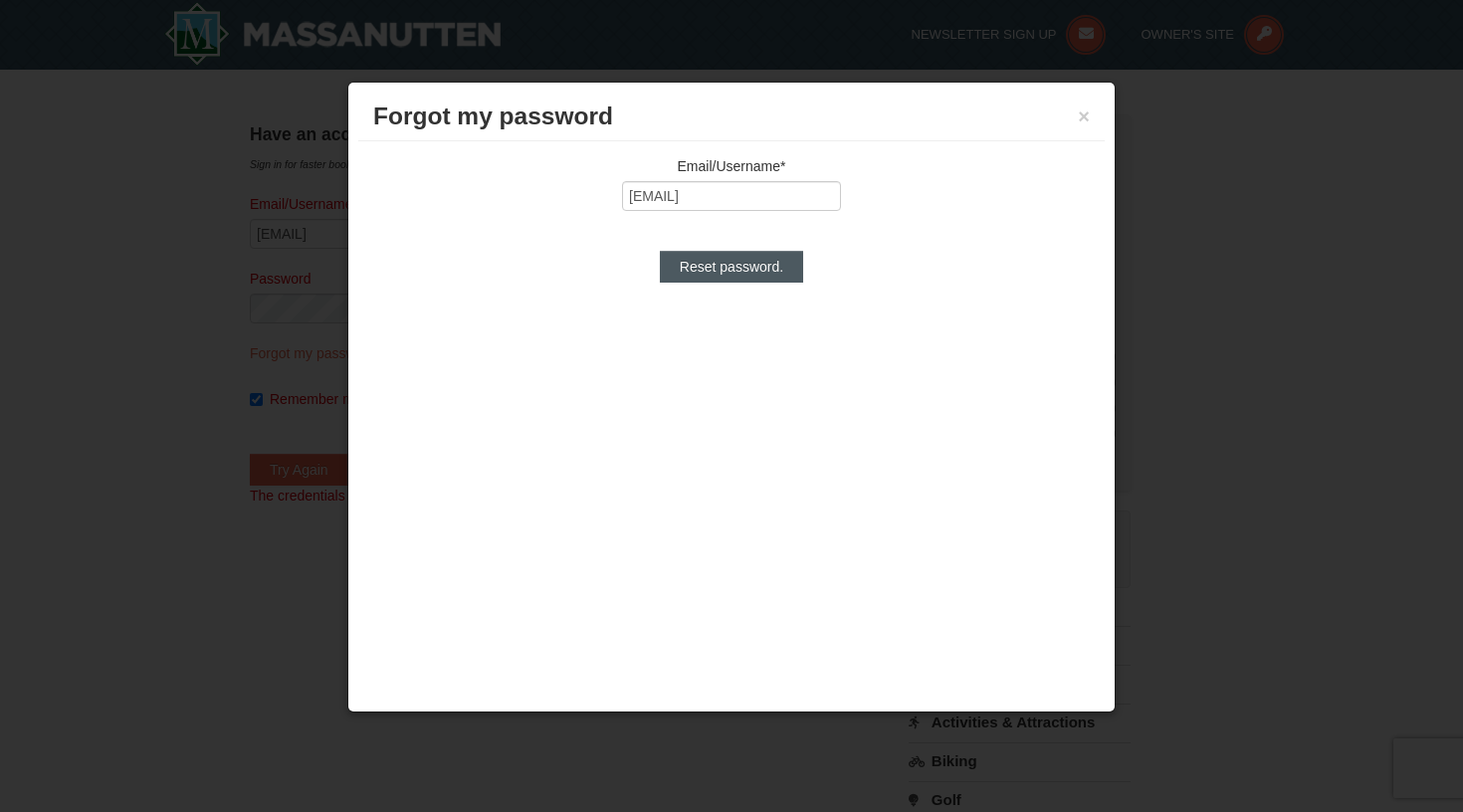 click on "Reset password." at bounding box center (732, 267) 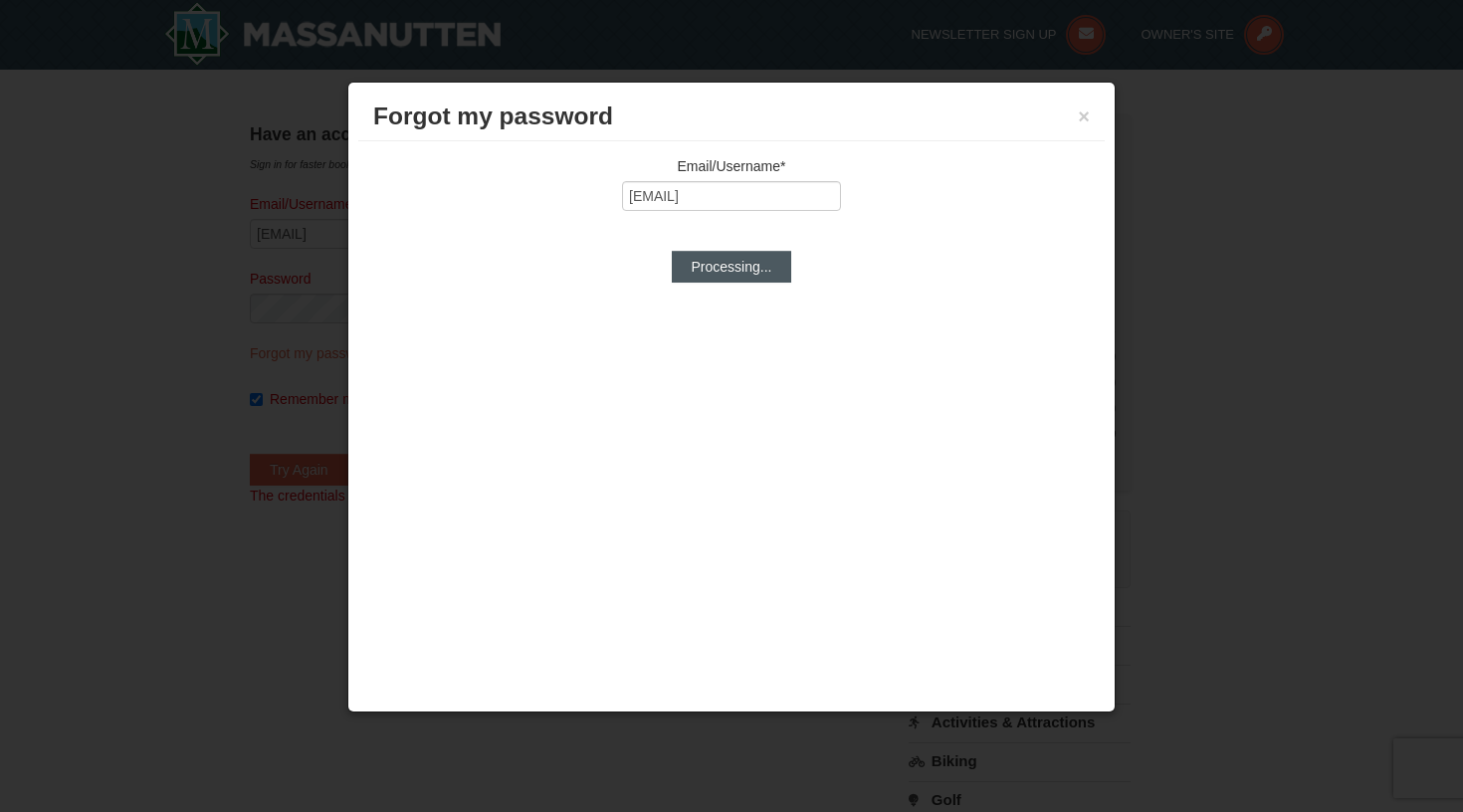 type on "Processing..." 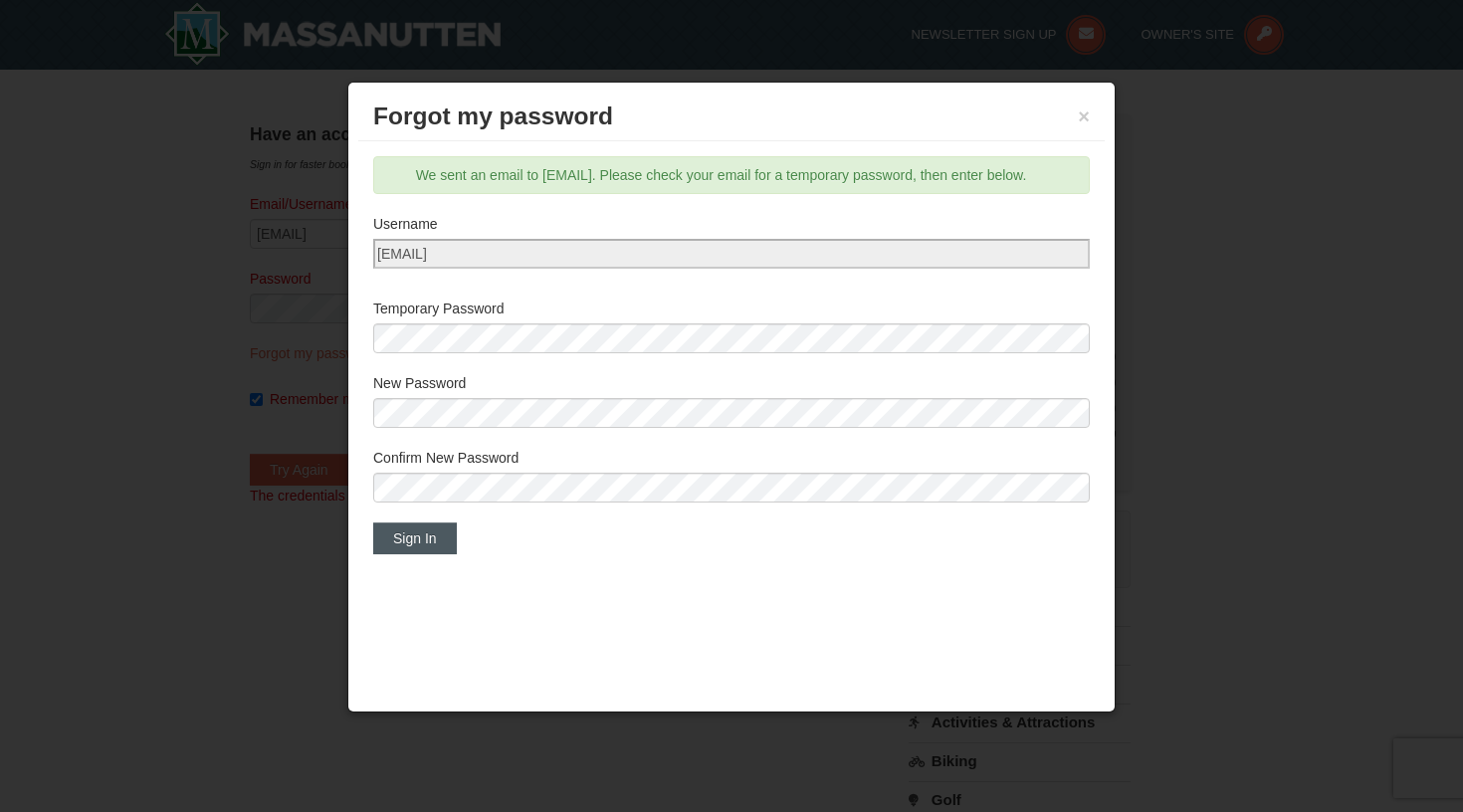 click on "Sign In" at bounding box center (415, 538) 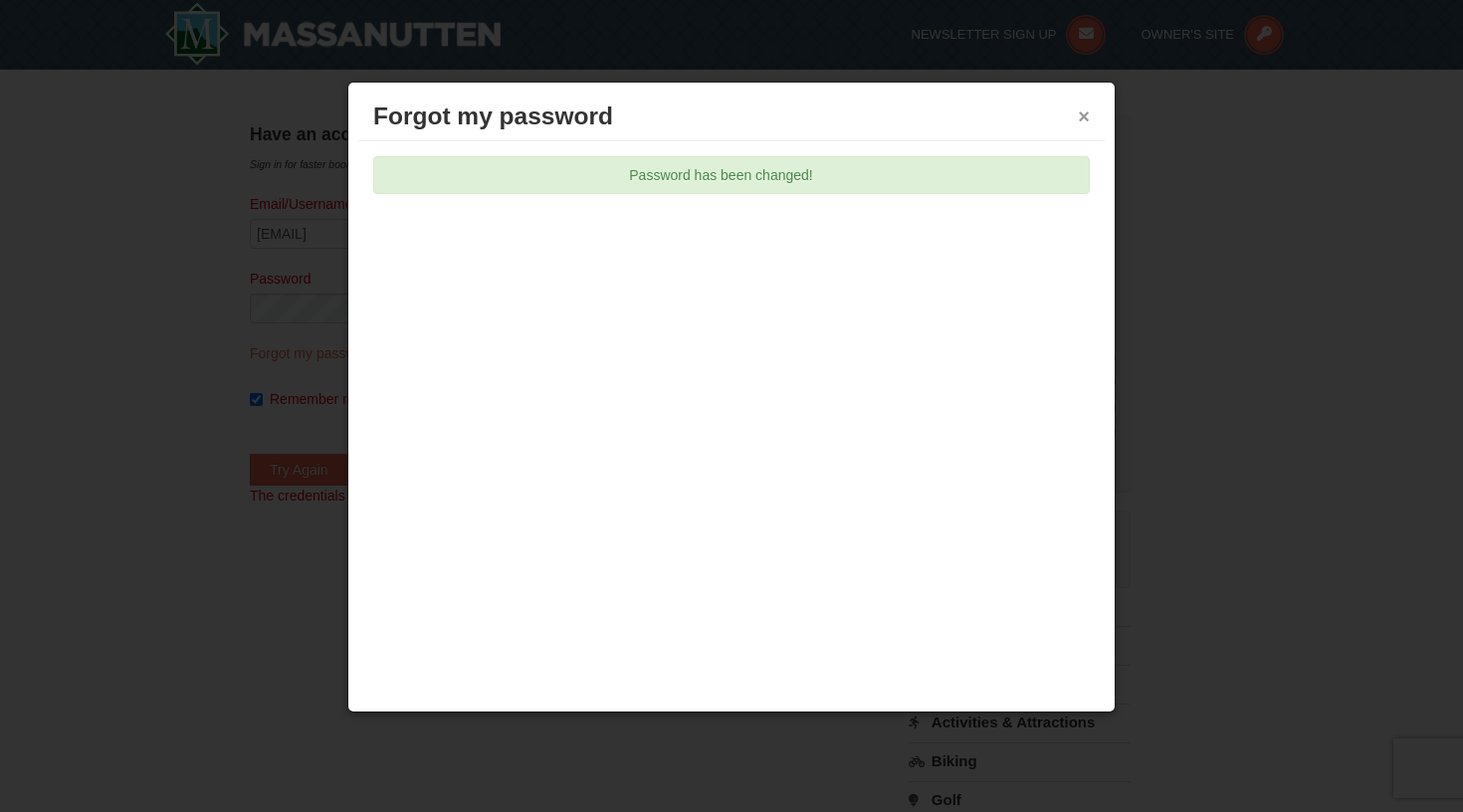 click on "×" at bounding box center [1084, 116] 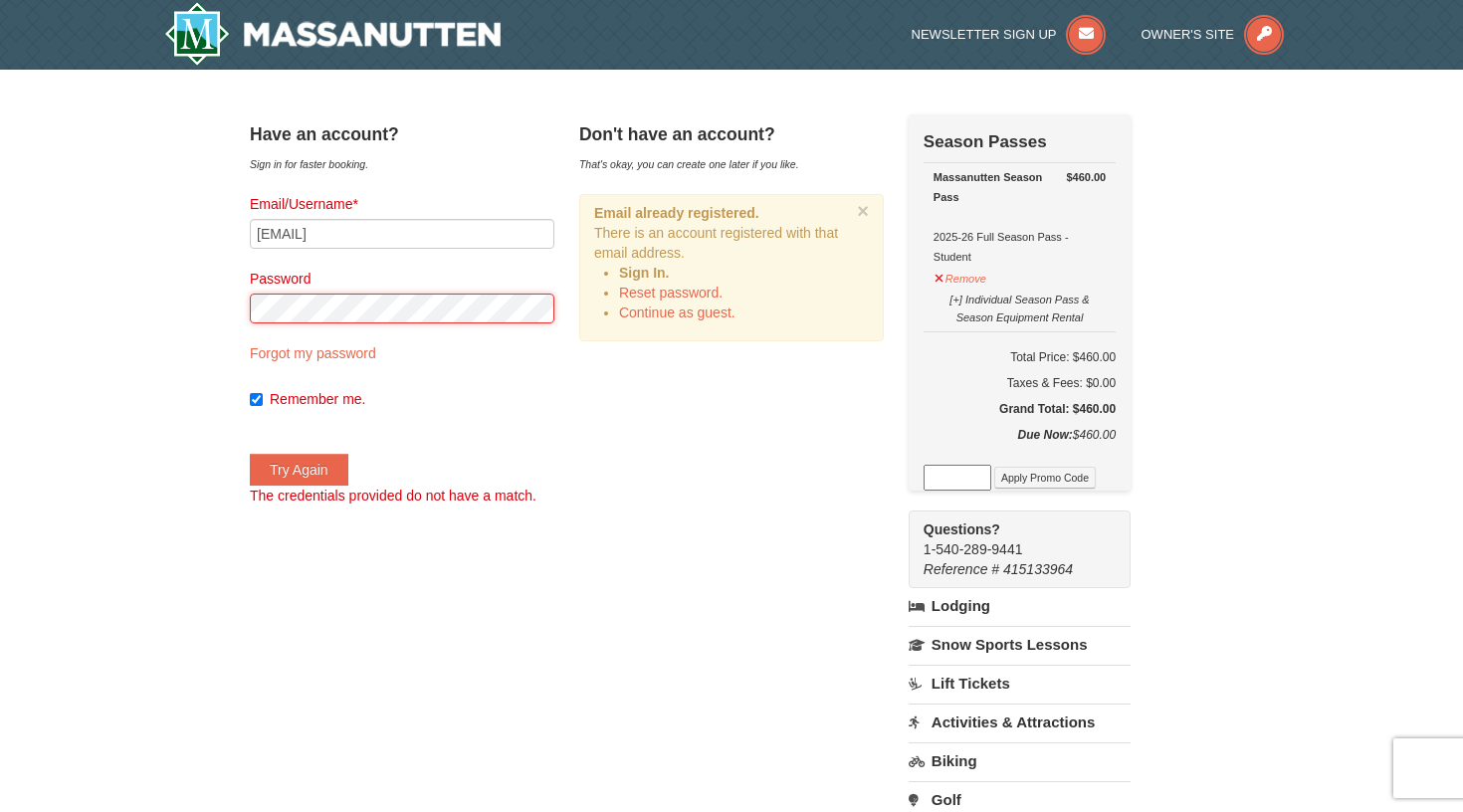 click on "×
Have an account?
Sign in for faster booking.
Email/Username*
rileyannkim@gmail.com
Password
Forgot my password
Remember me.
Try Again" at bounding box center (732, 592) 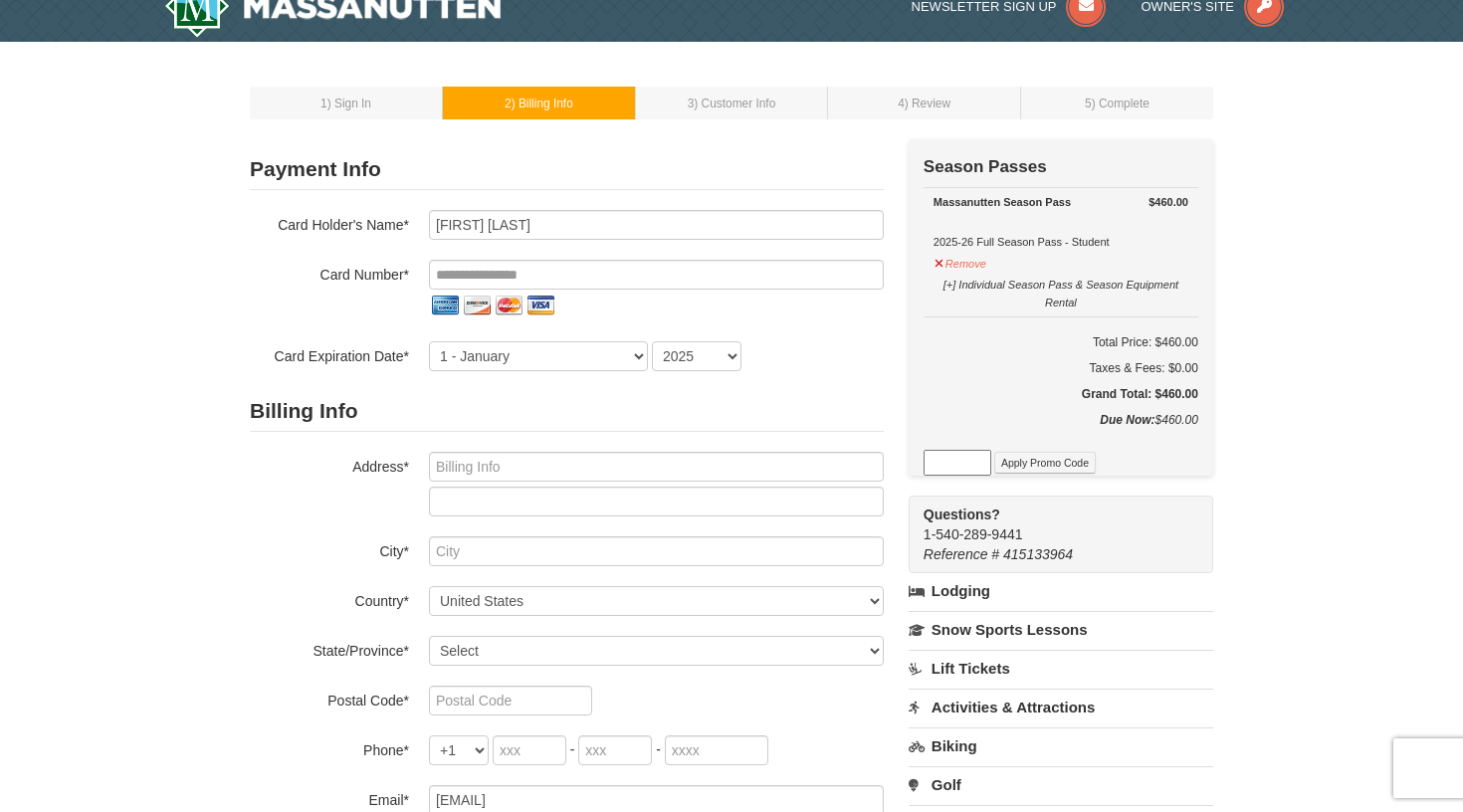 scroll, scrollTop: 28, scrollLeft: 0, axis: vertical 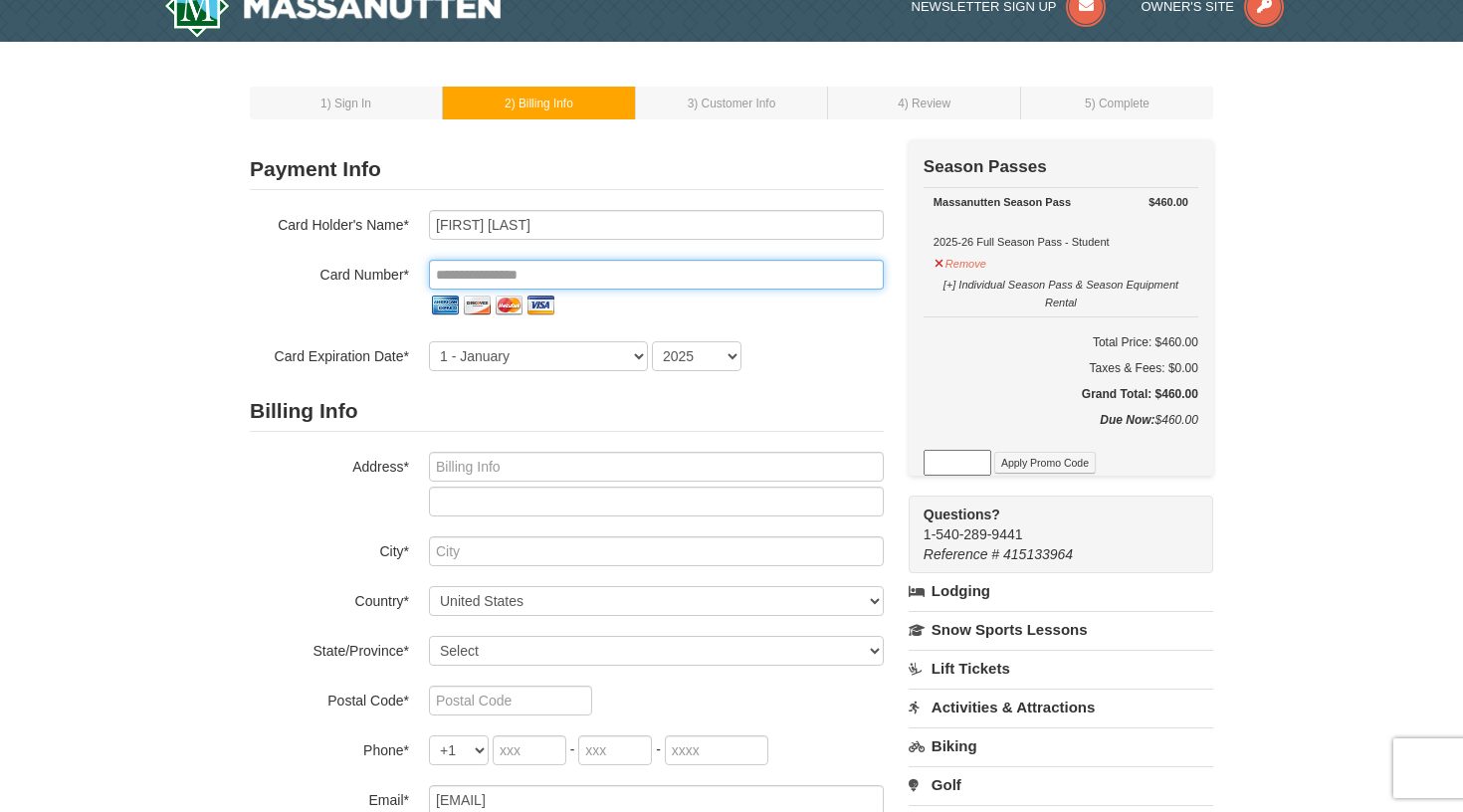 click at bounding box center [656, 275] 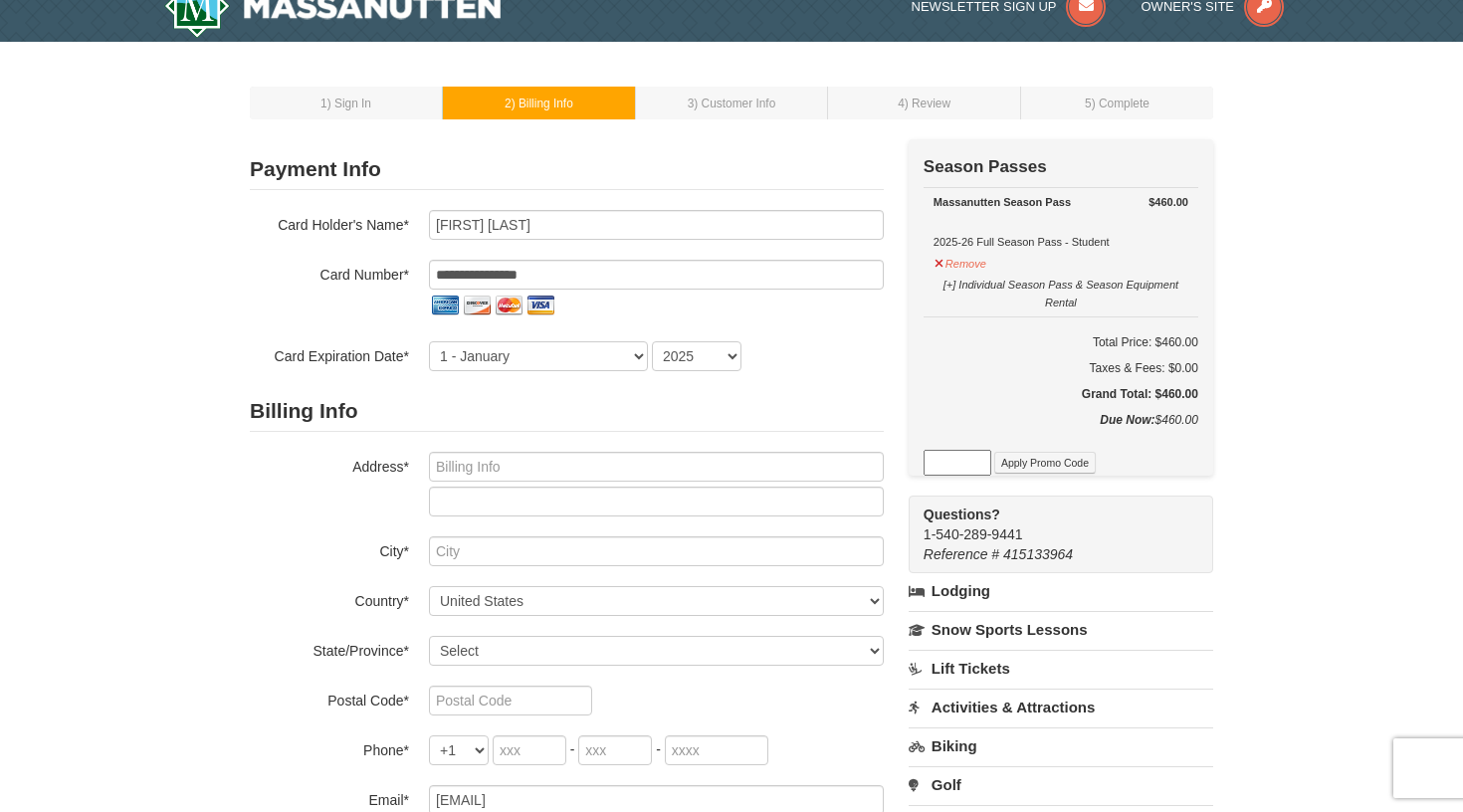 select on "5" 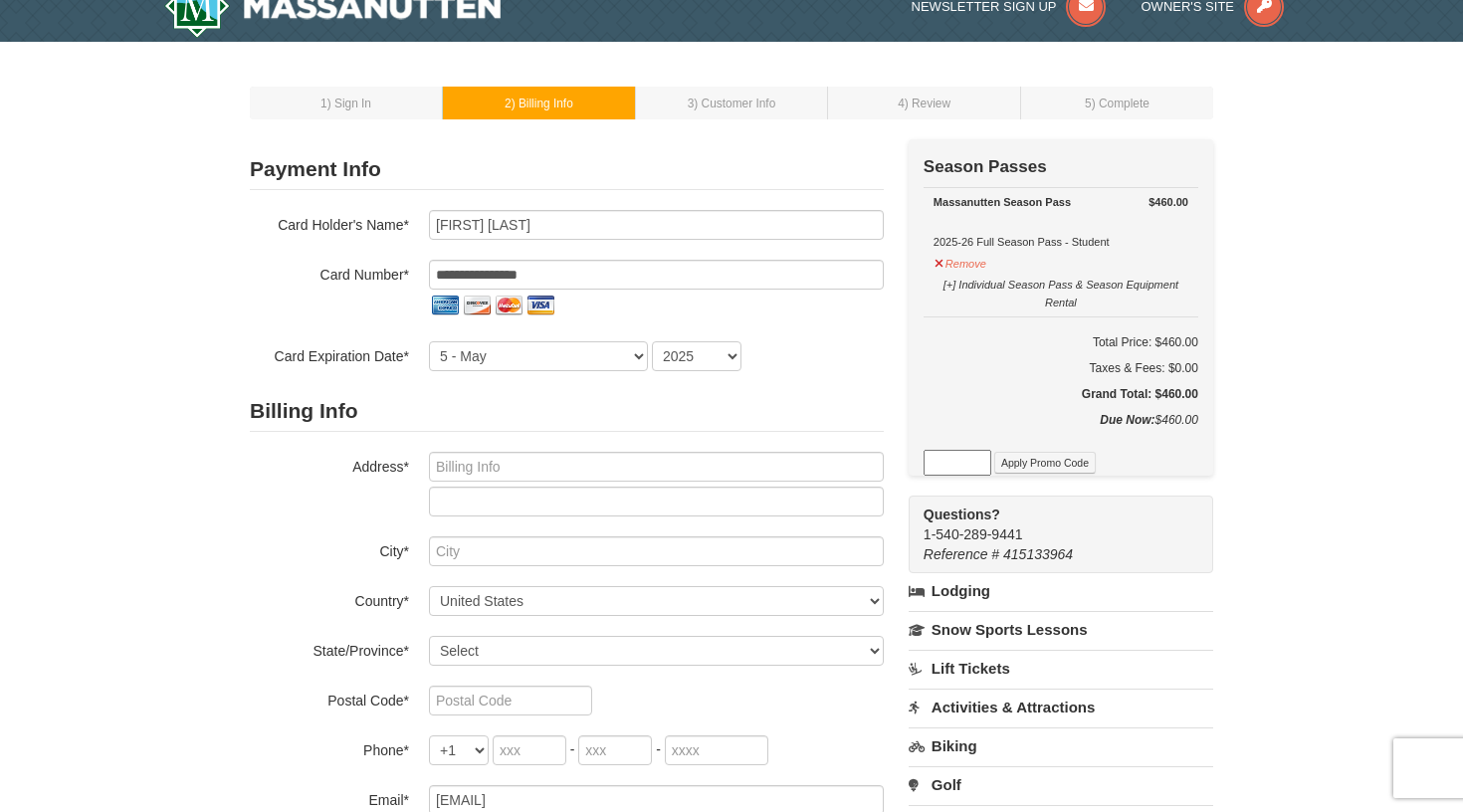 select on "2028" 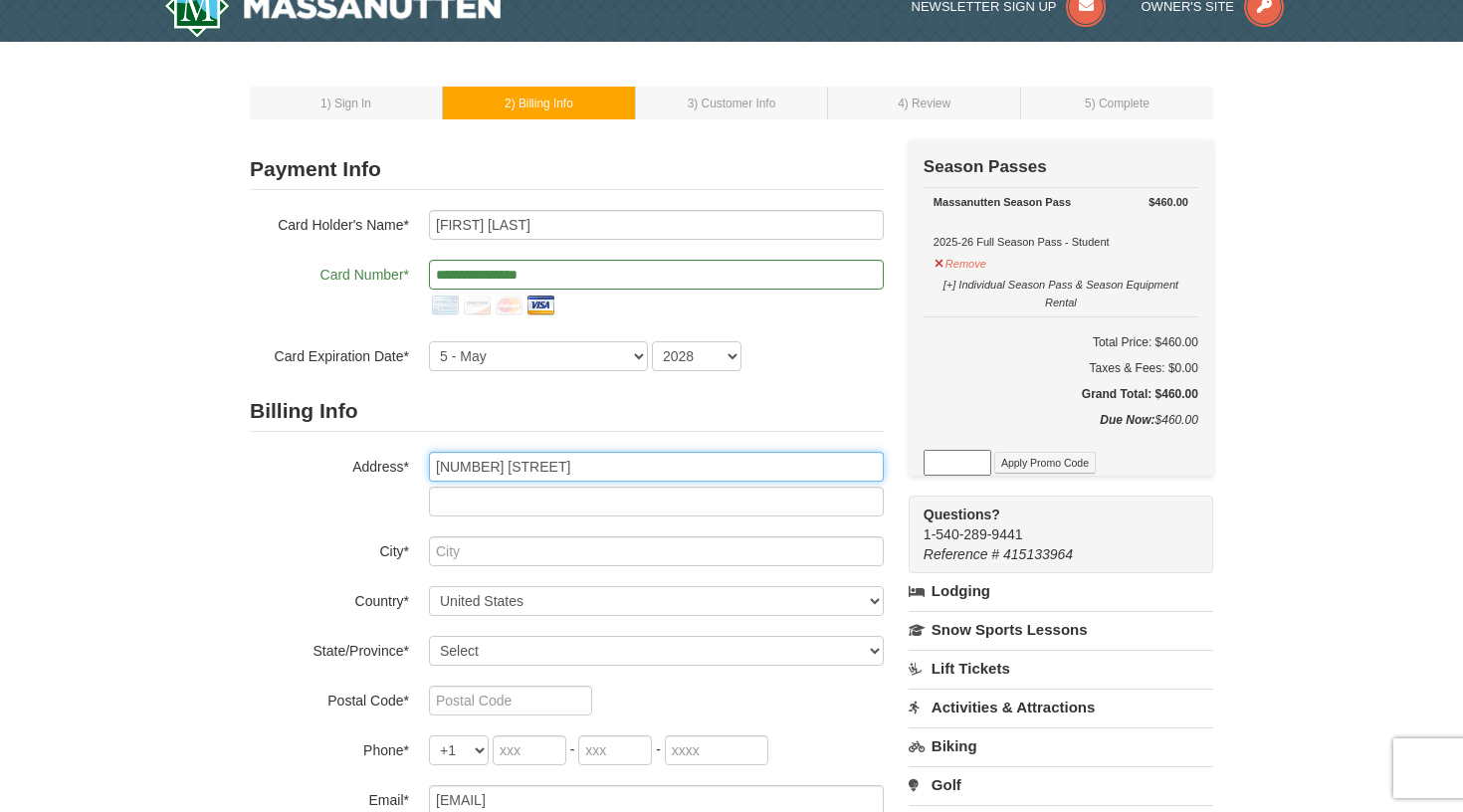 type on "520 McGuire Ln" 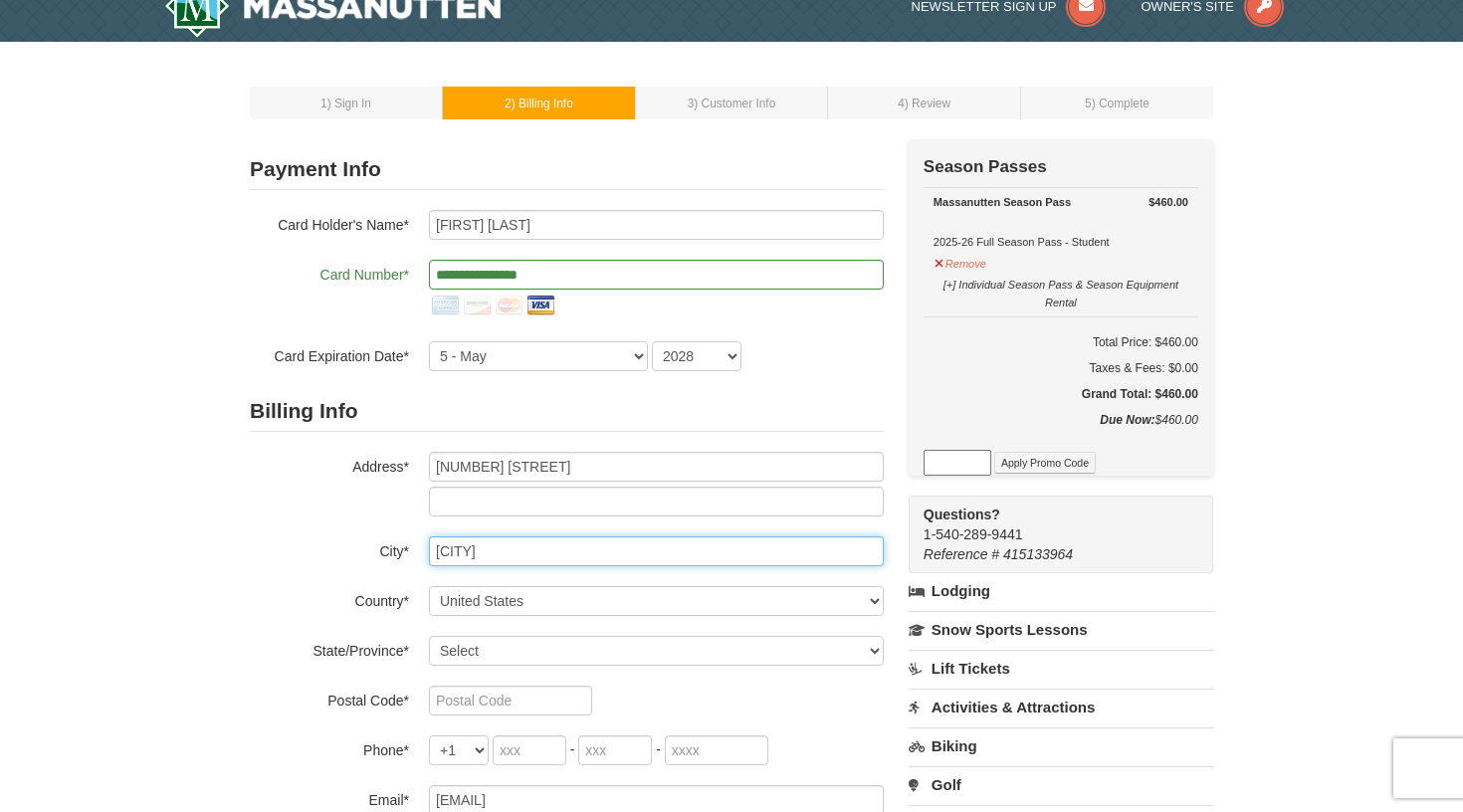 type on "Virginia Beach" 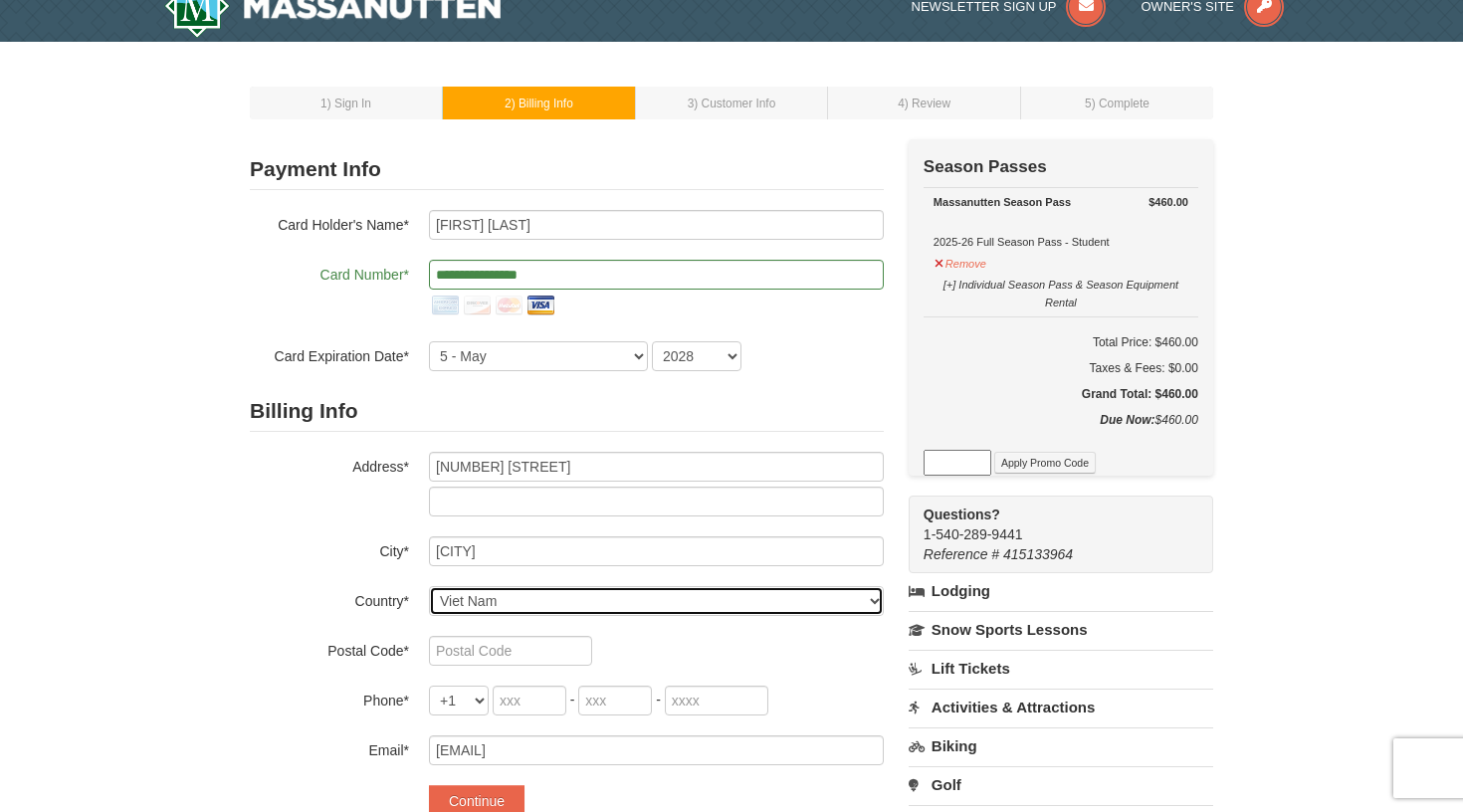 select on "US" 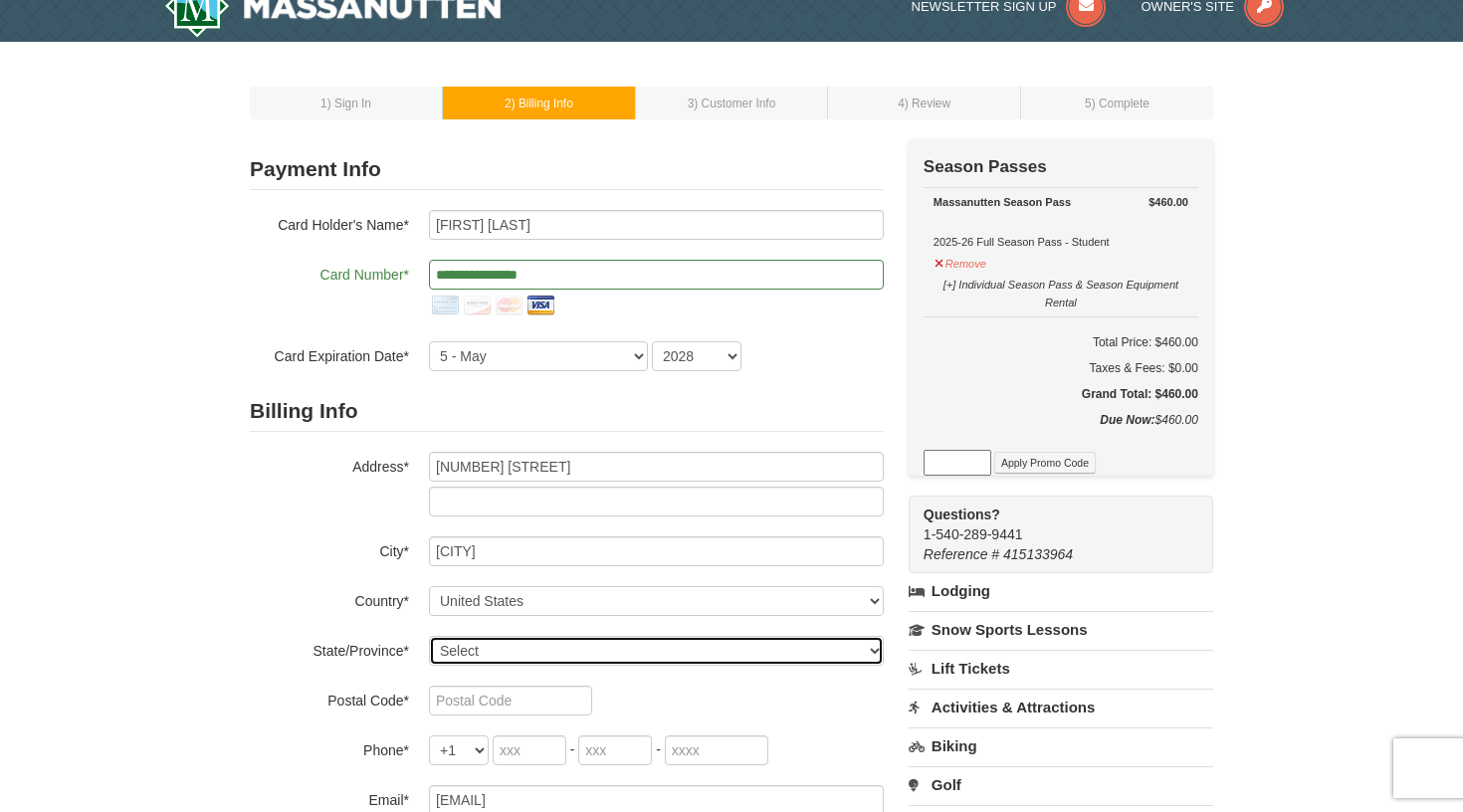 select on "VA" 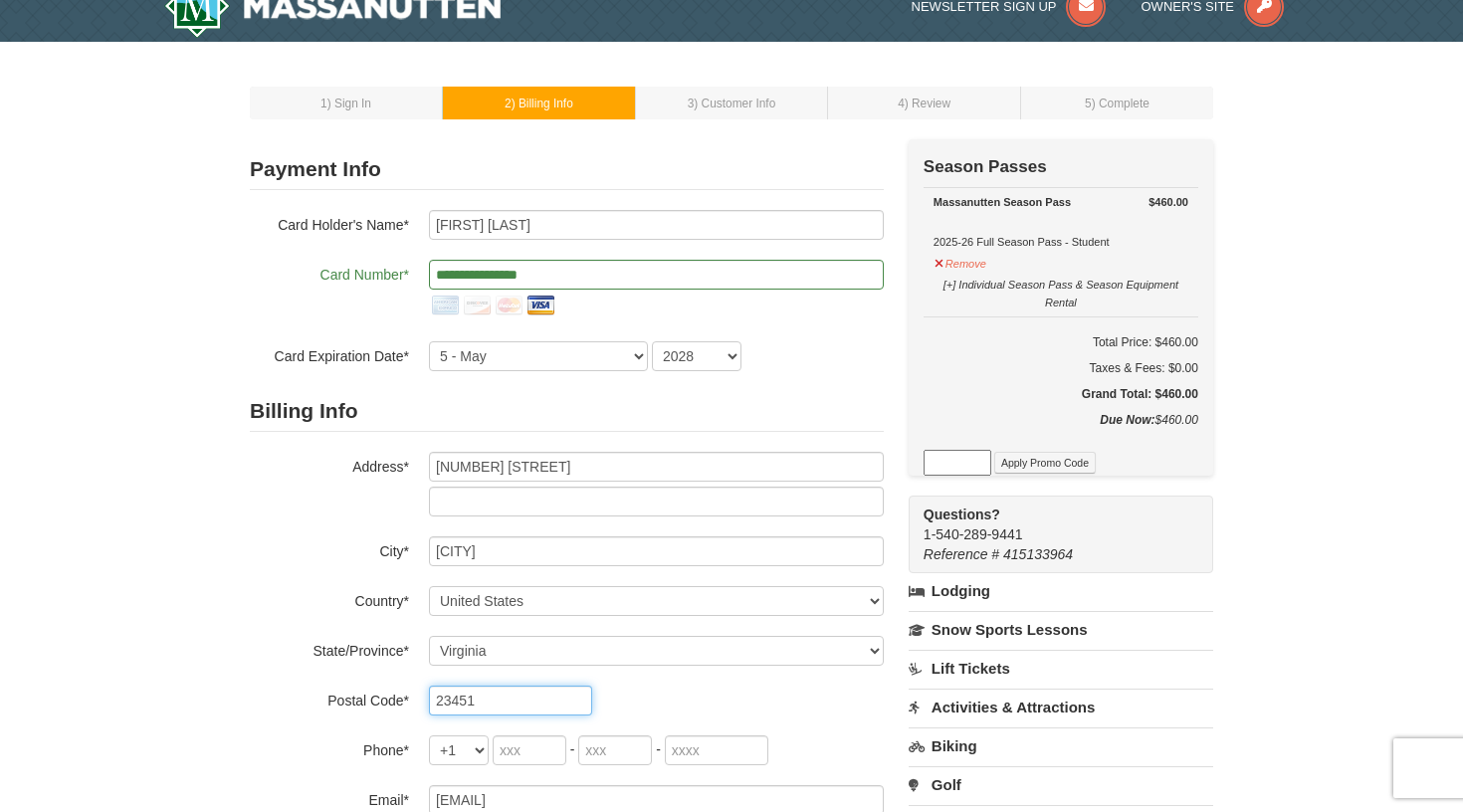 type on "23451" 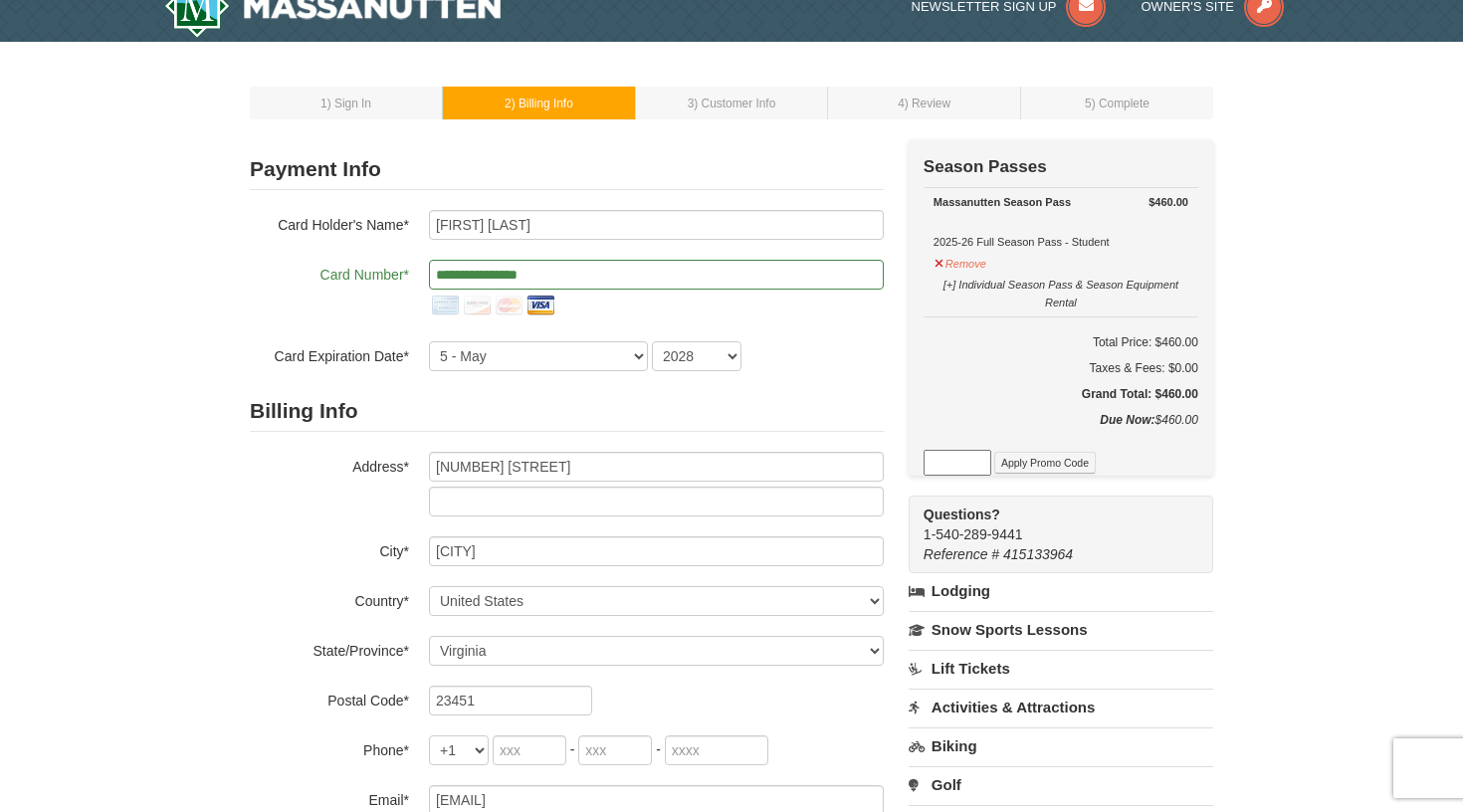 click on "23451" at bounding box center [656, 701] 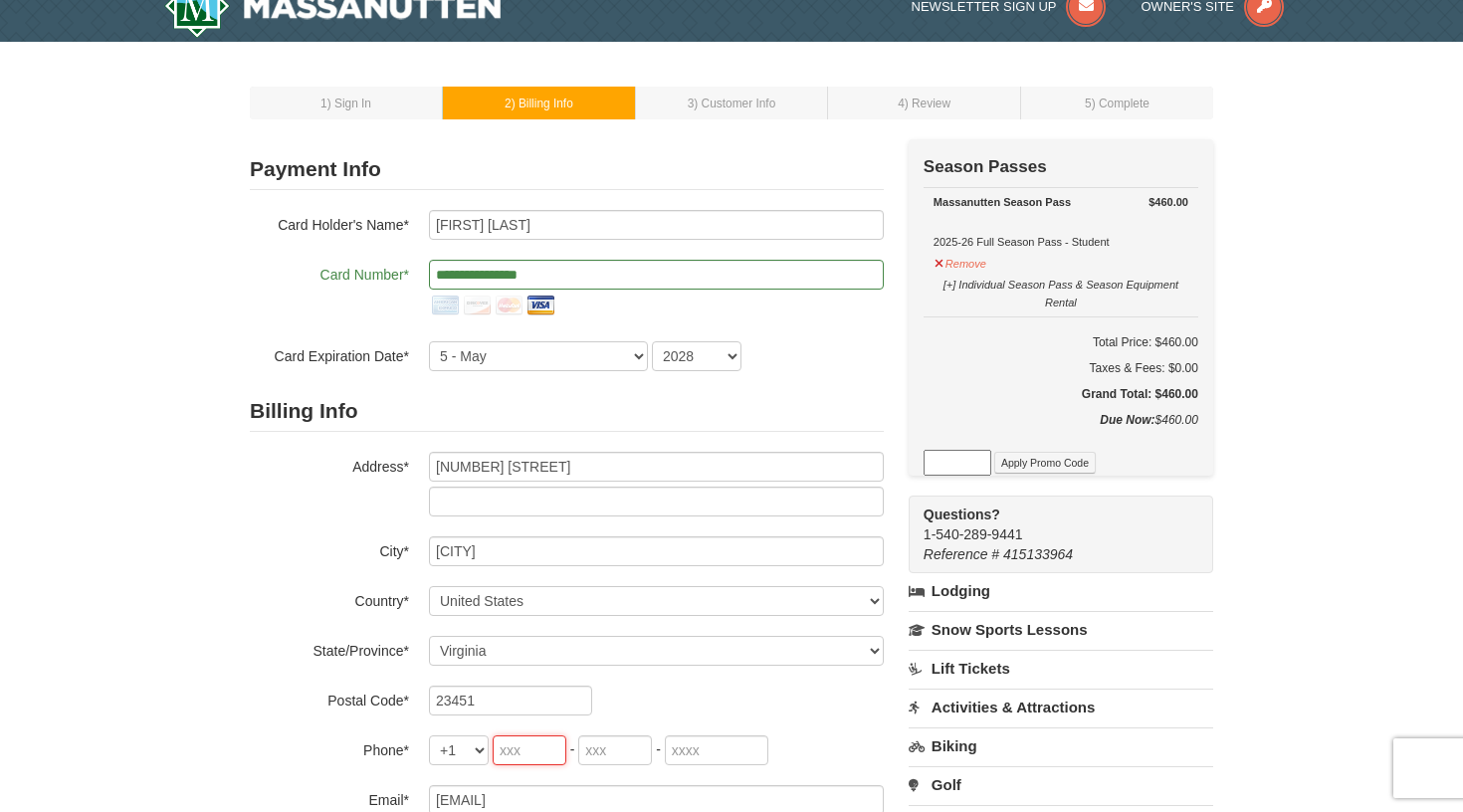 click at bounding box center (529, 750) 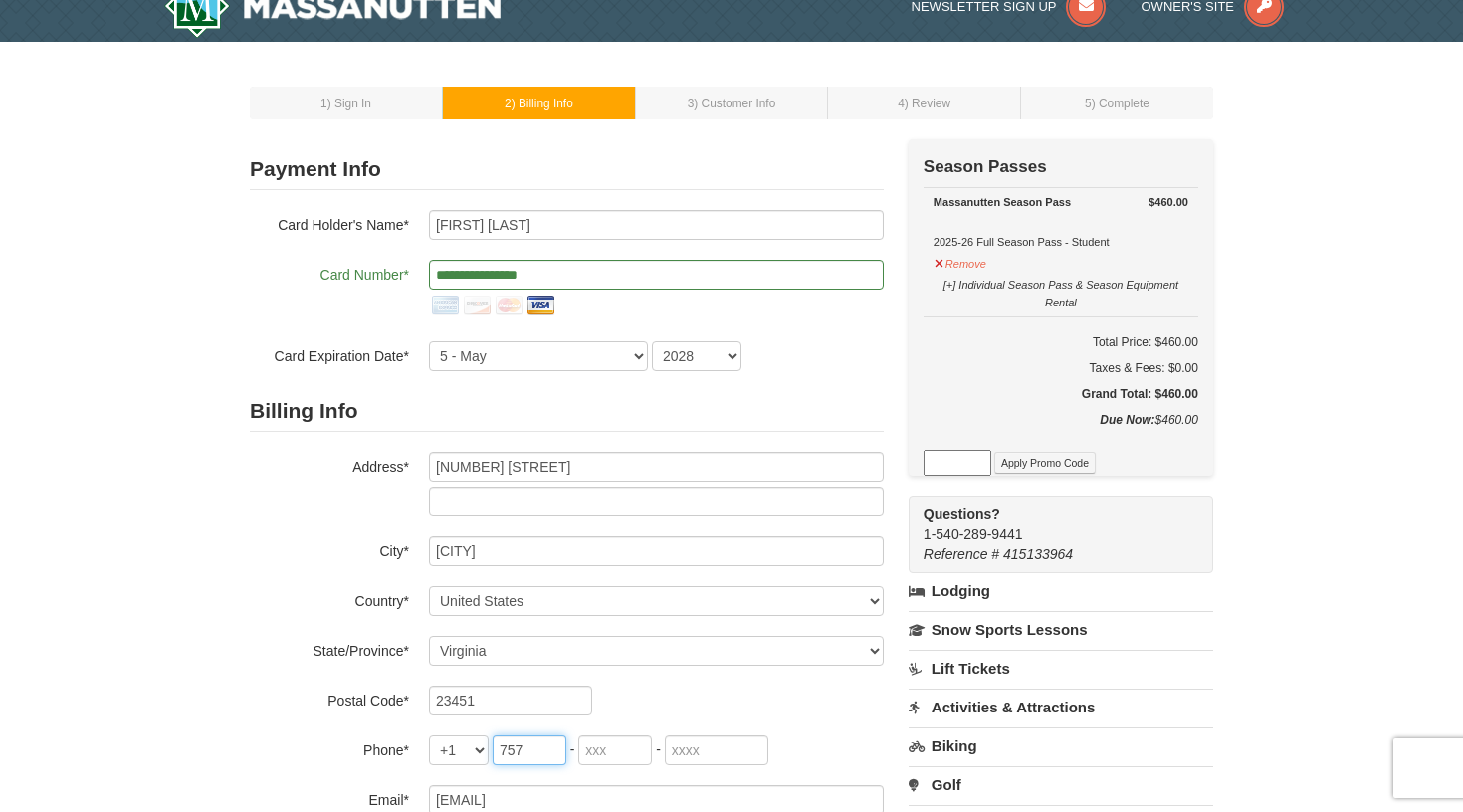 type on "757" 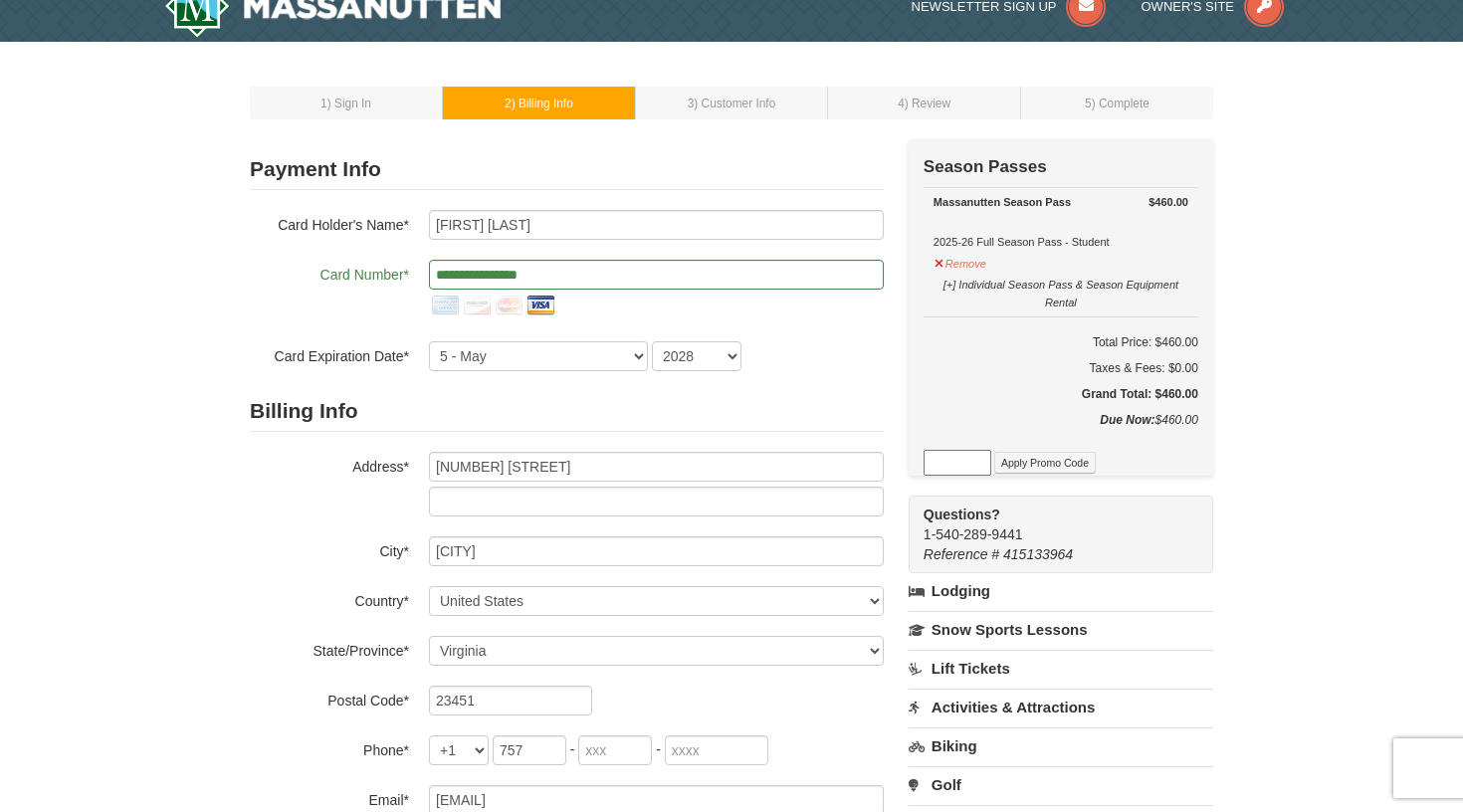 click on "757
-
-" at bounding box center (630, 749) 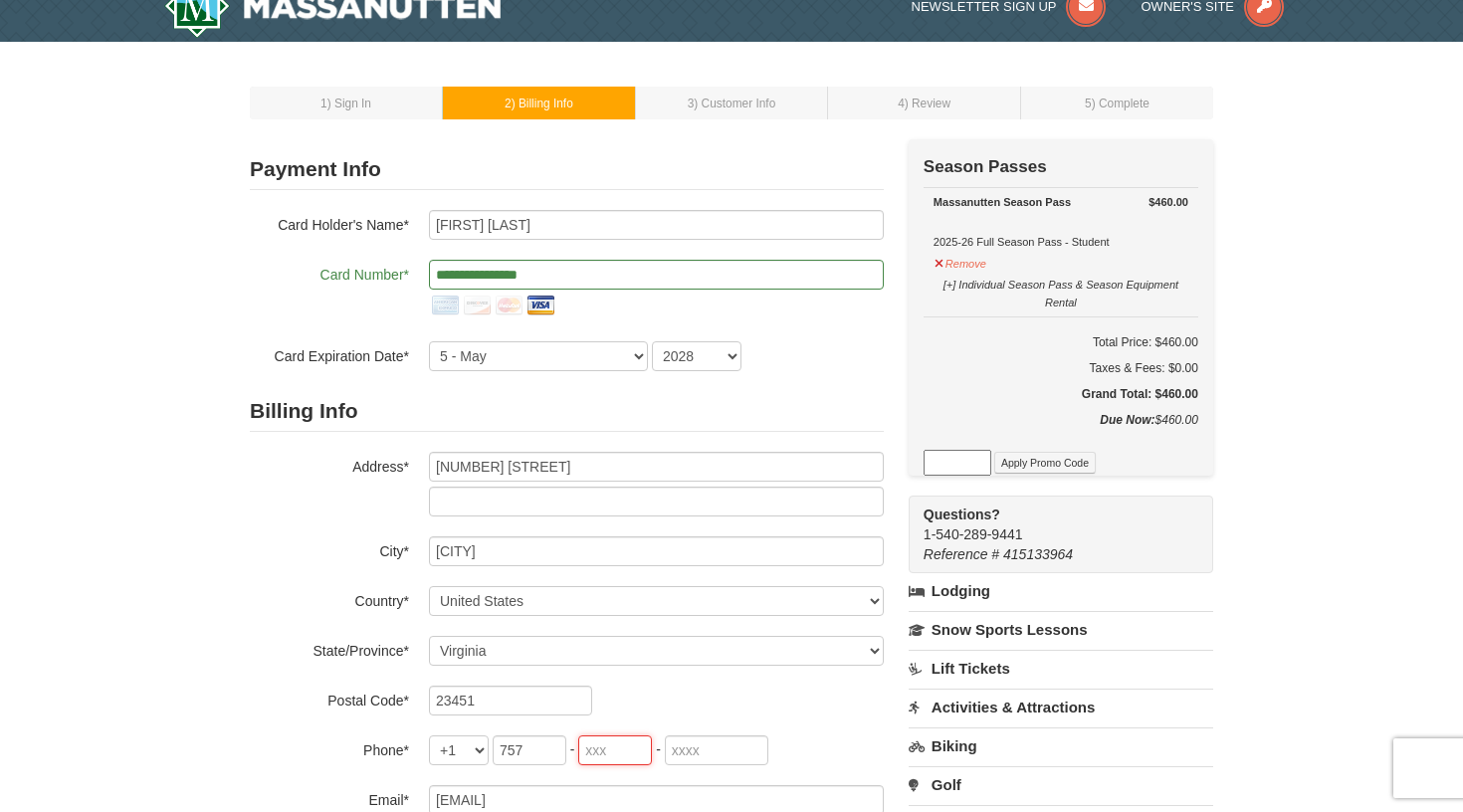 click at bounding box center (615, 750) 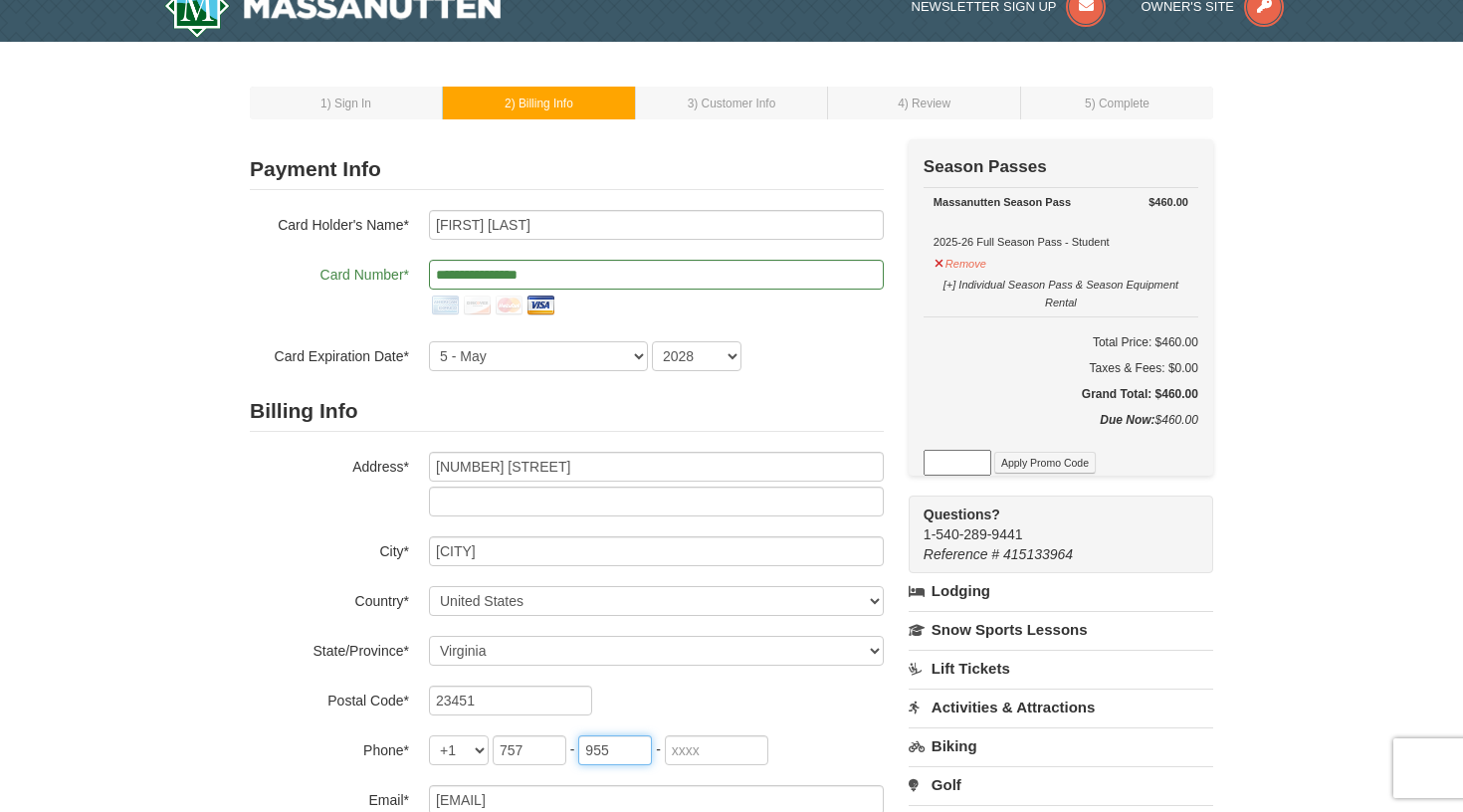 type on "955" 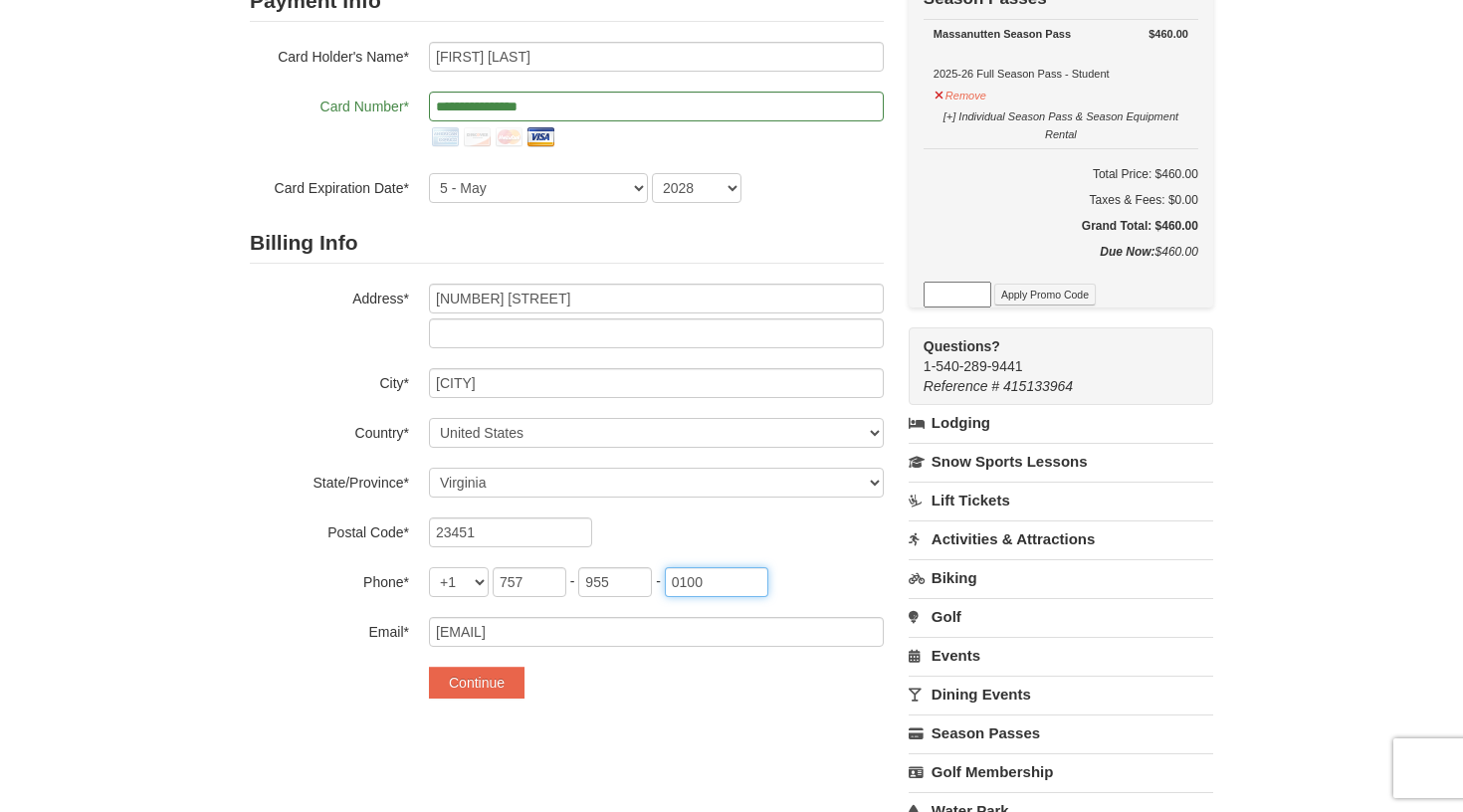 scroll, scrollTop: 308, scrollLeft: 0, axis: vertical 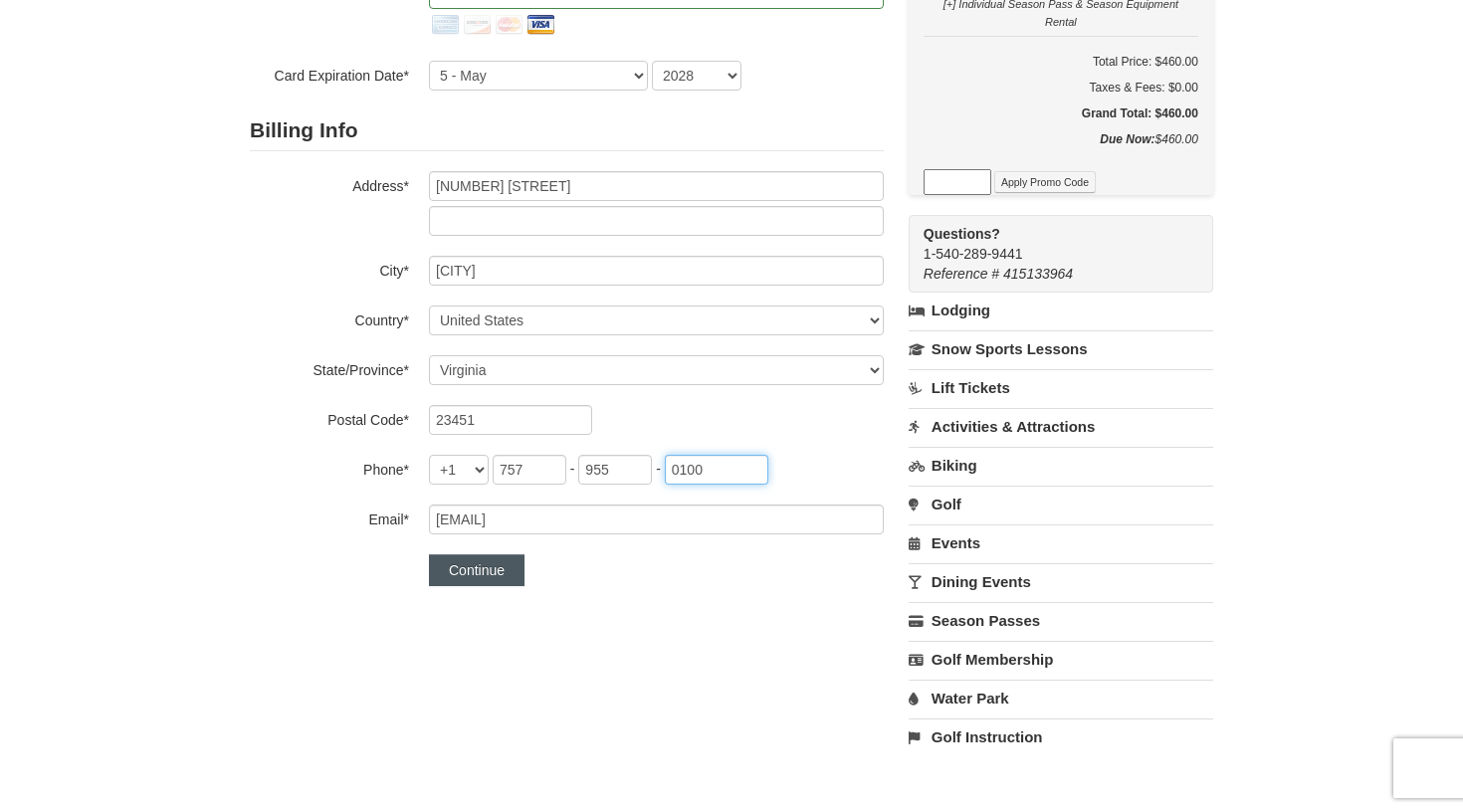 type on "0100" 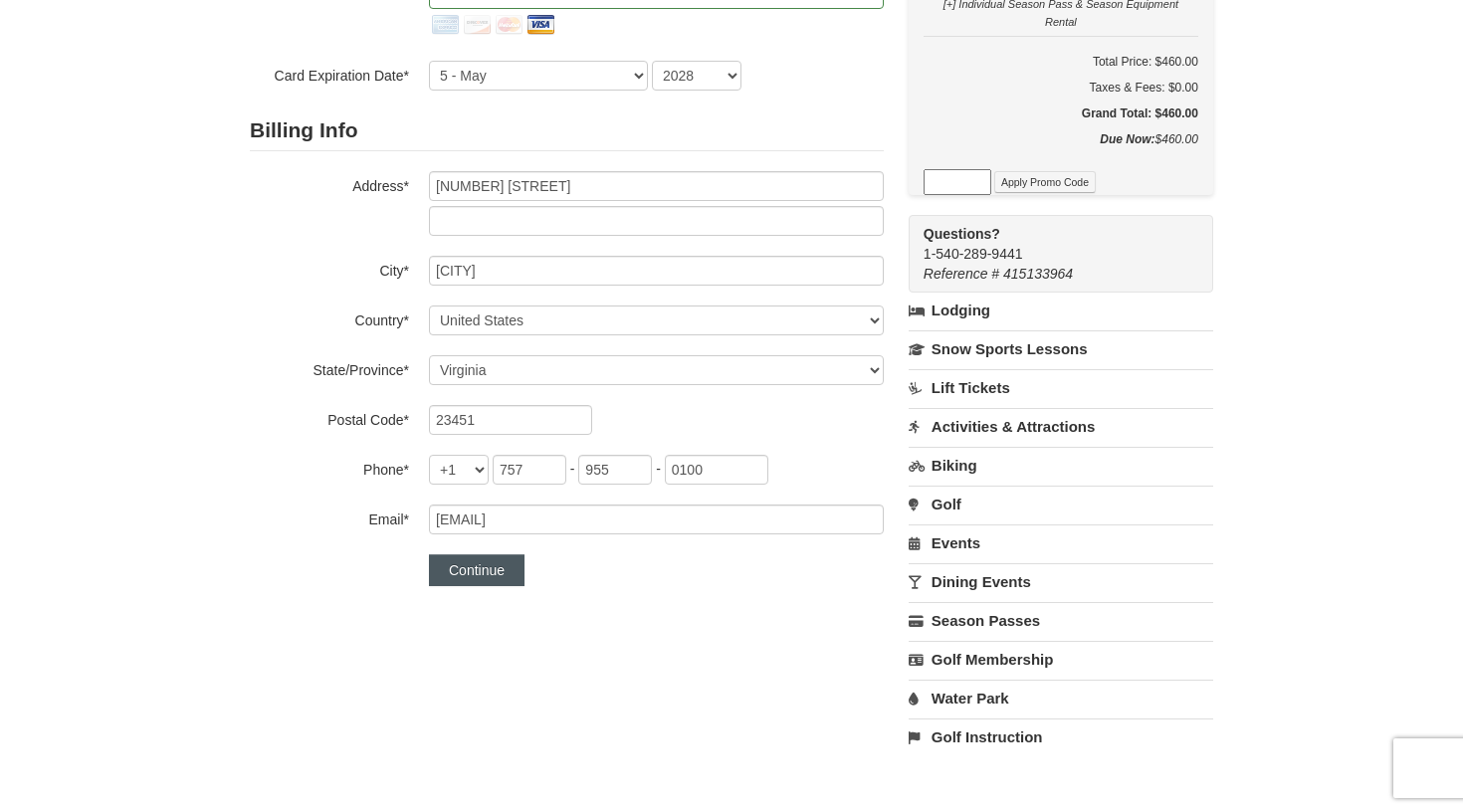 click on "Continue" at bounding box center (477, 570) 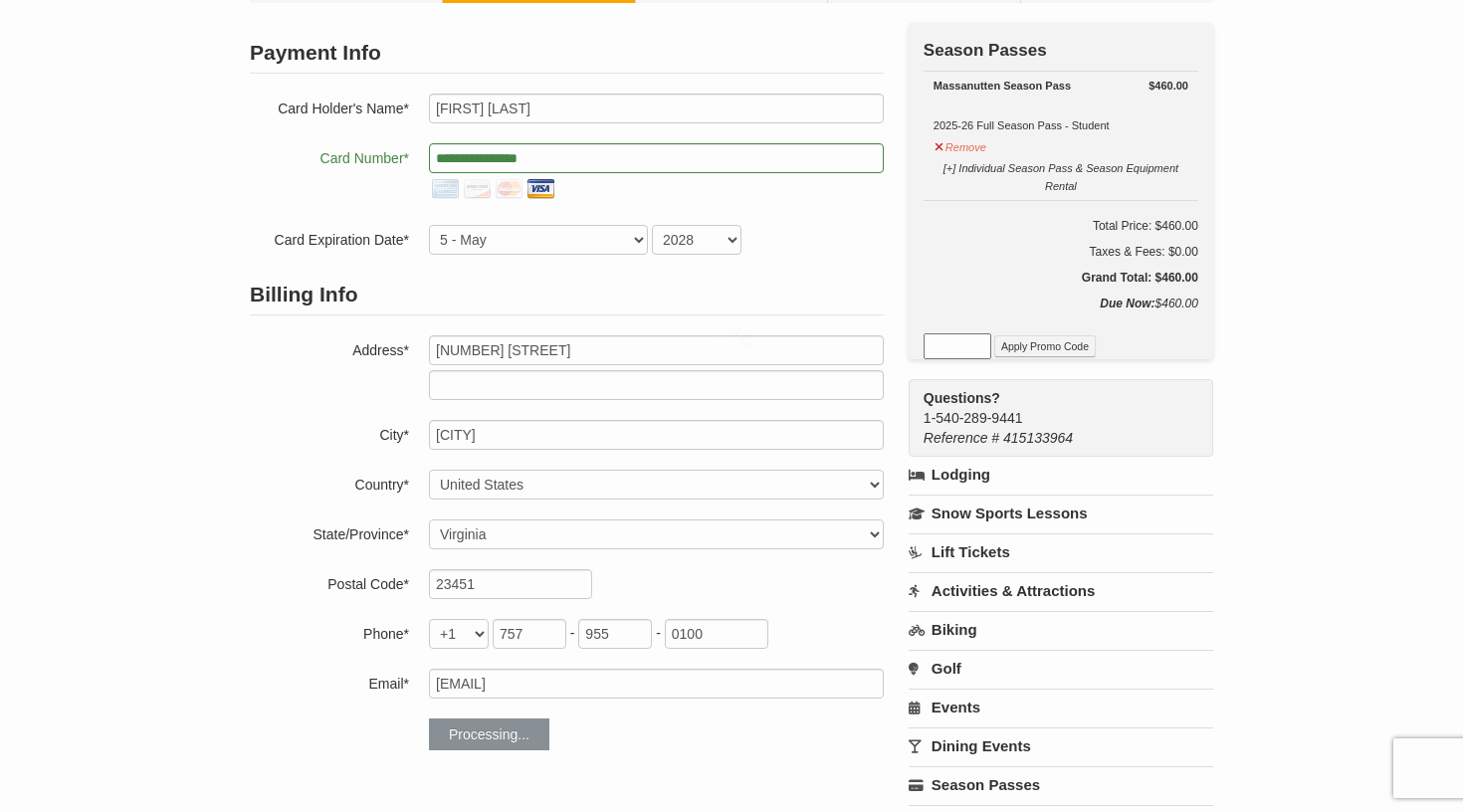scroll, scrollTop: 68, scrollLeft: 0, axis: vertical 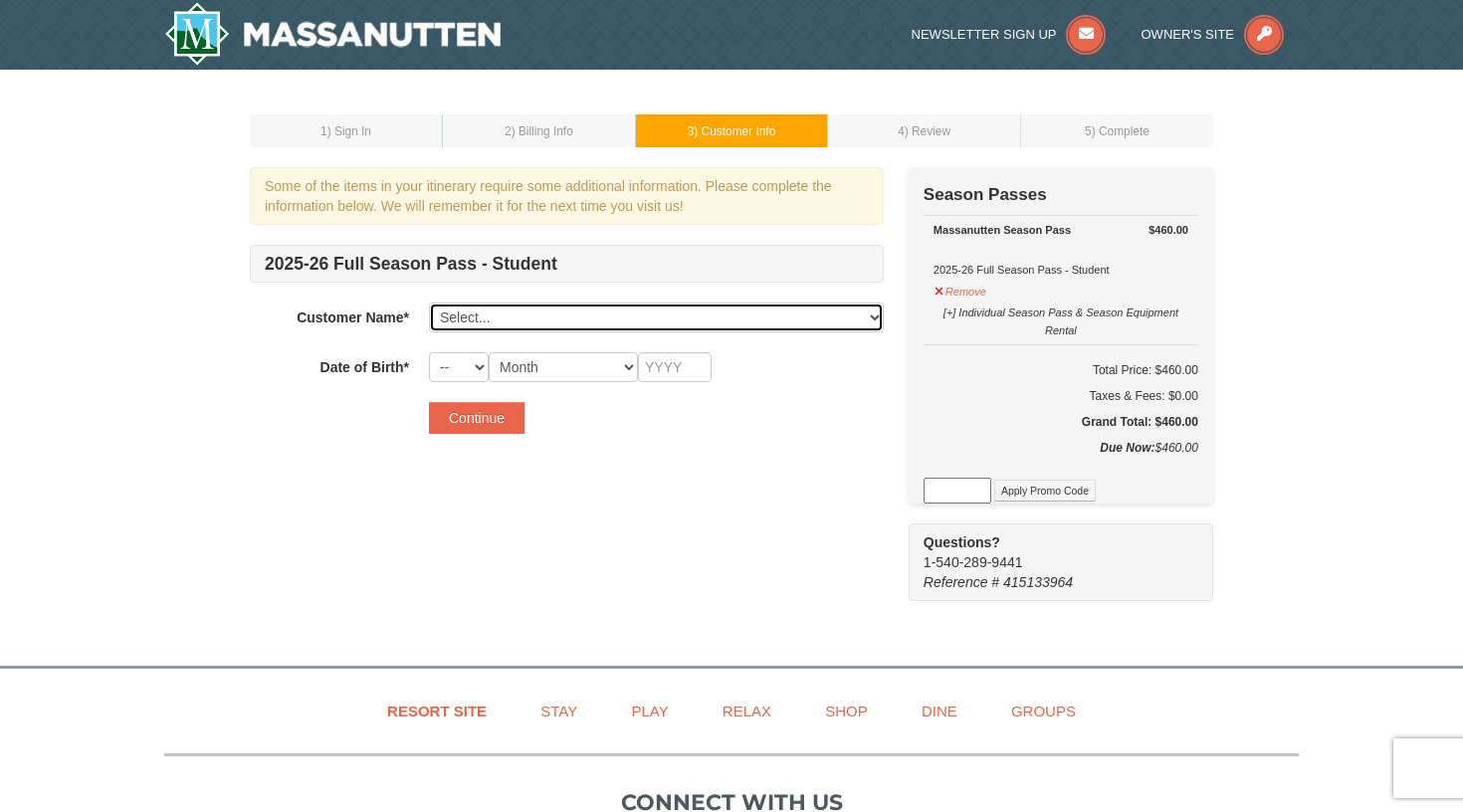 select on "23186515" 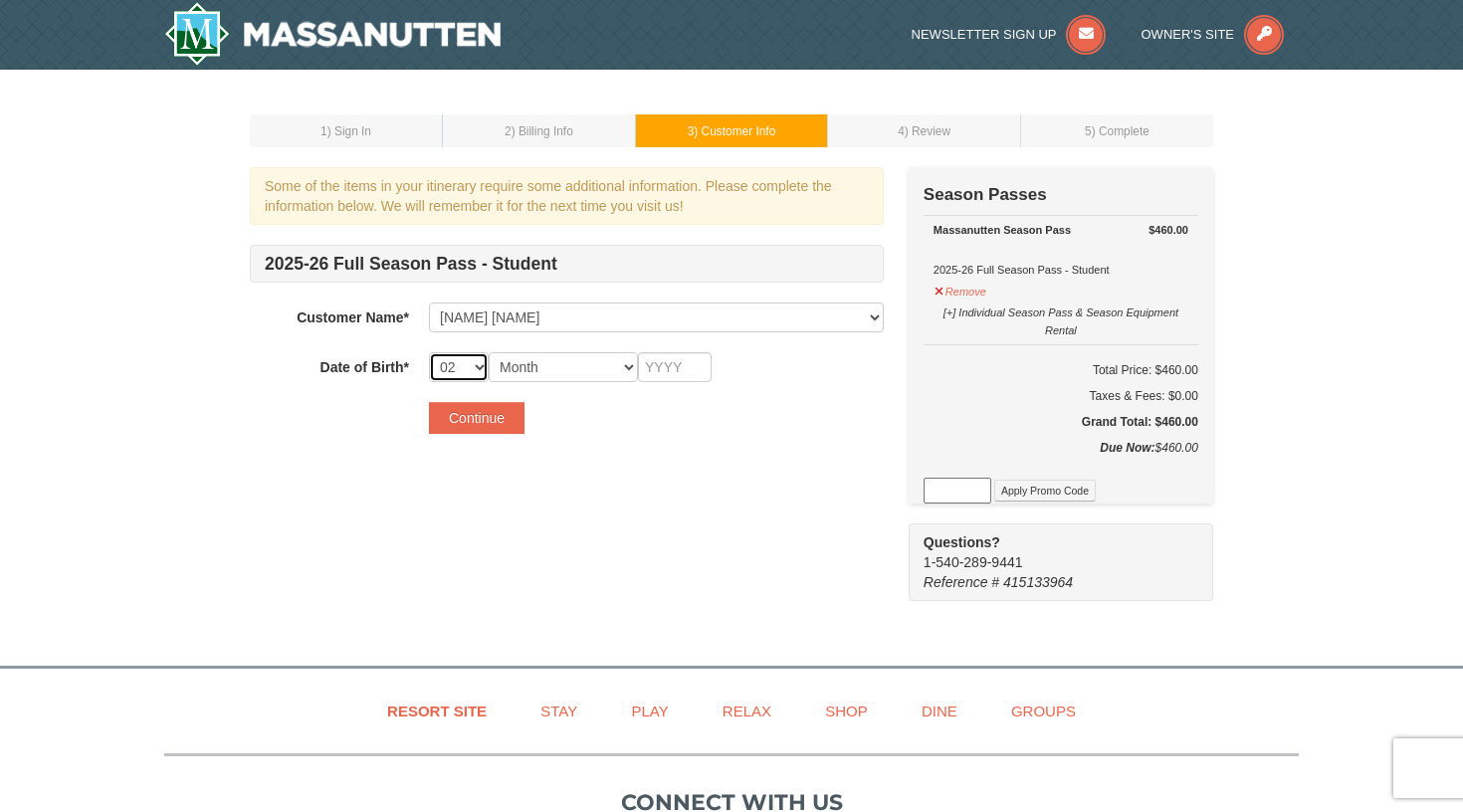select on "01" 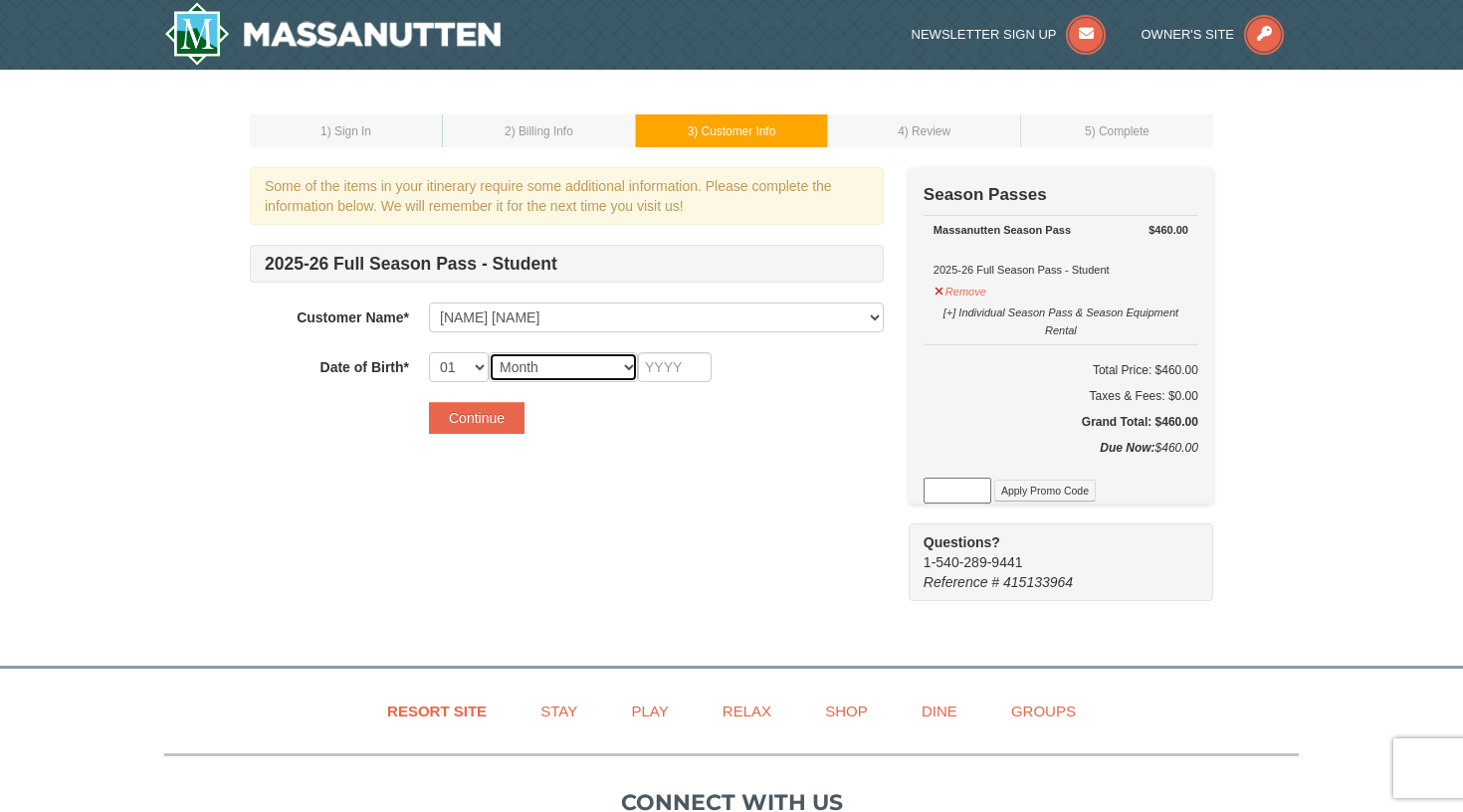select on "02" 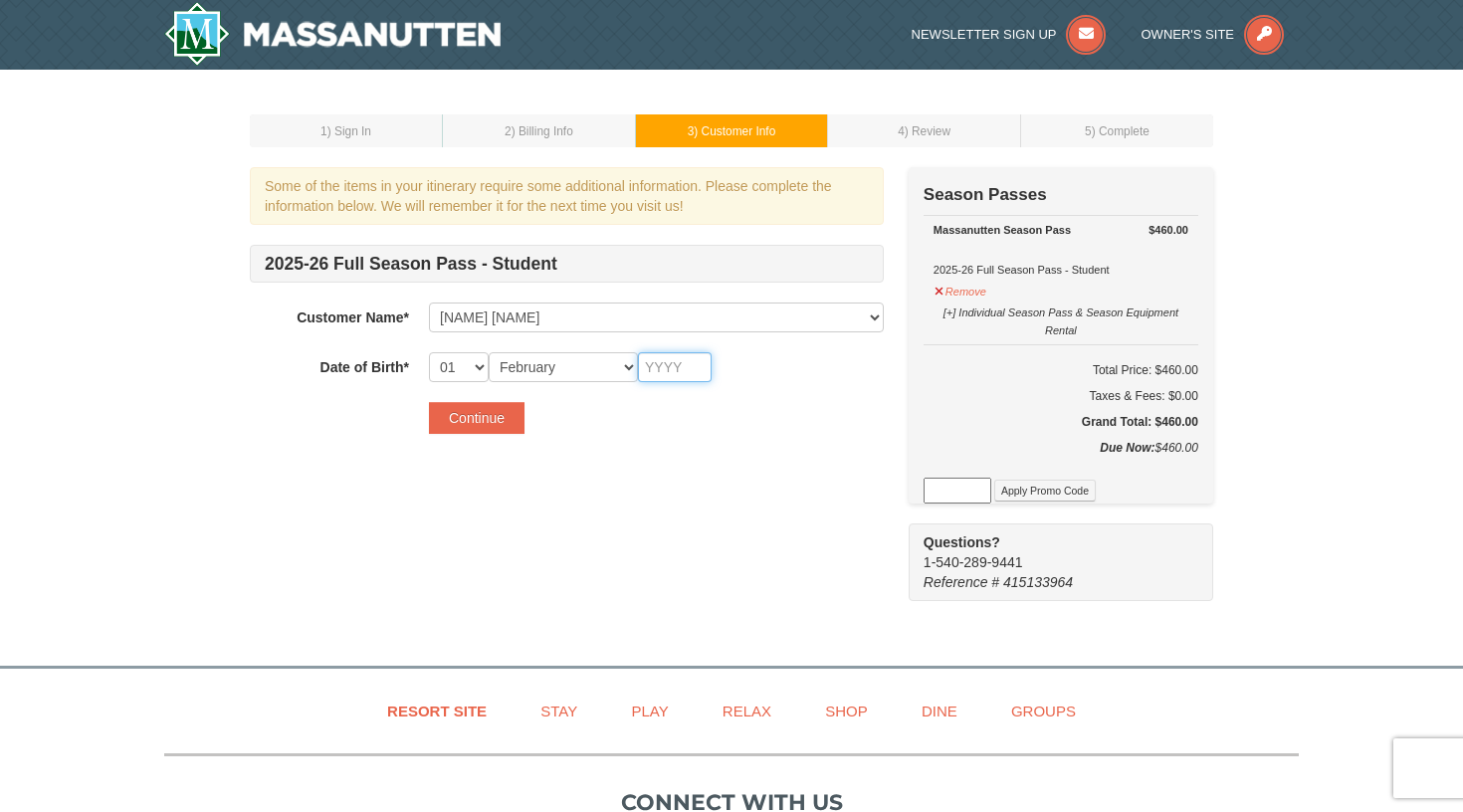click at bounding box center [675, 367] 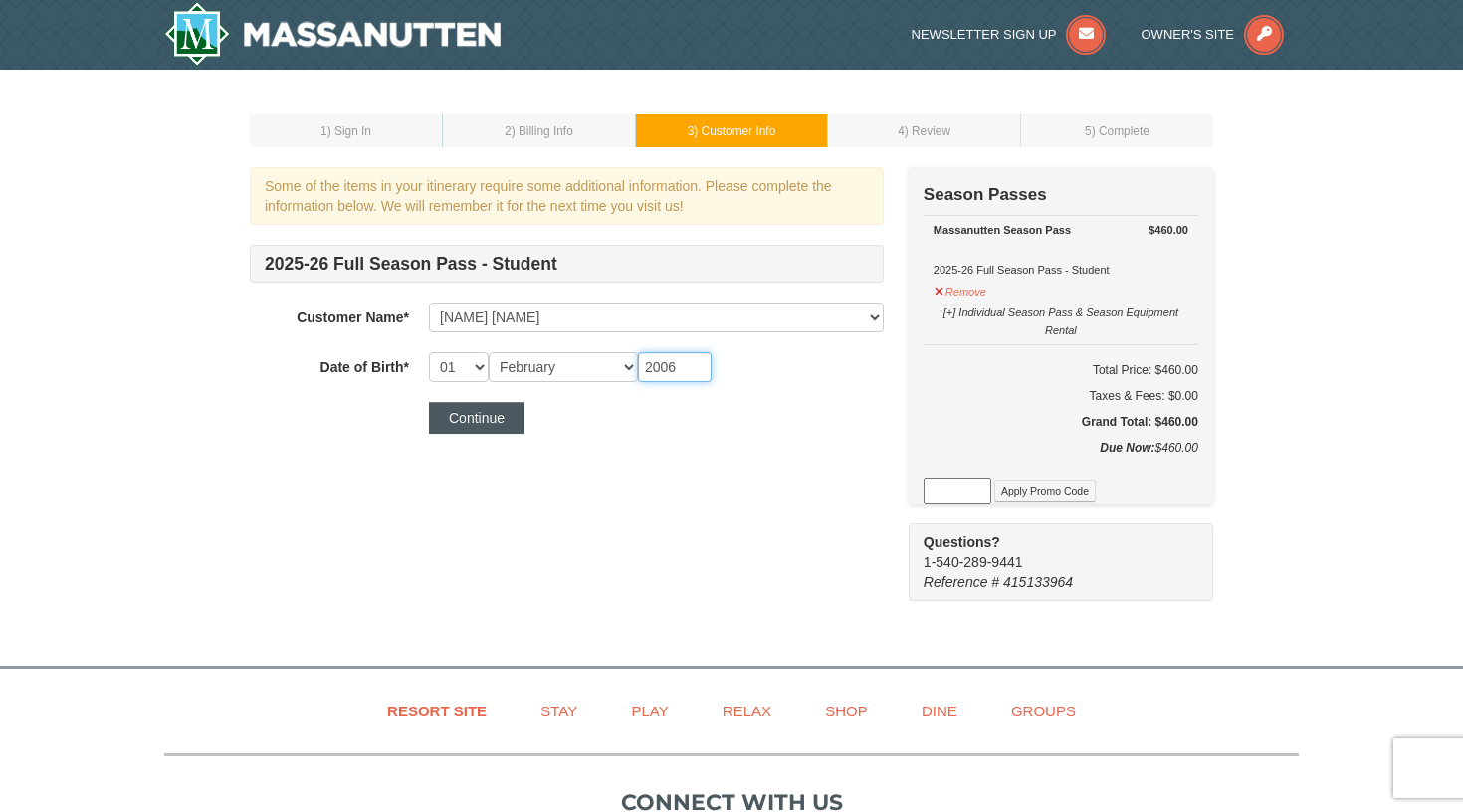 type on "2006" 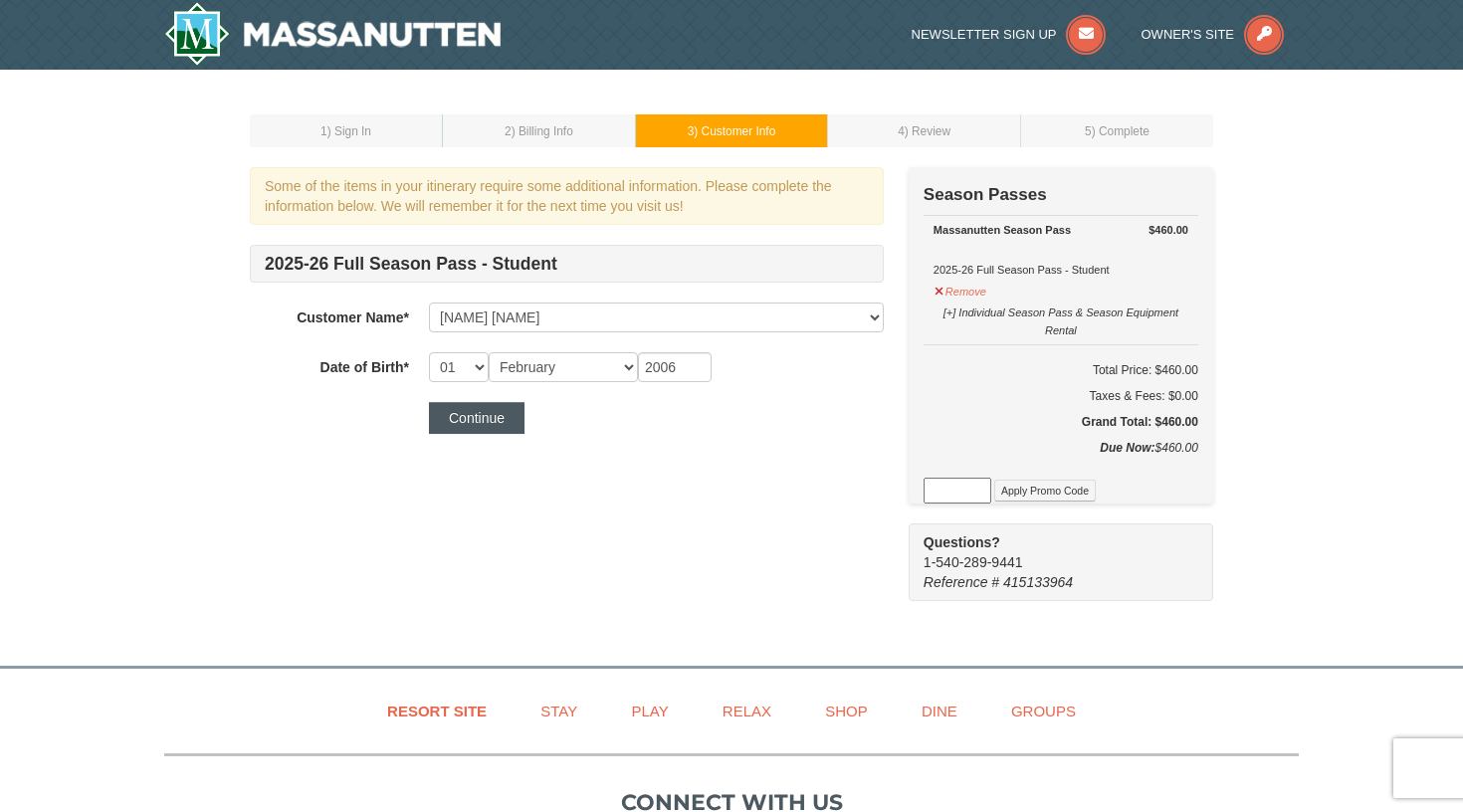 click on "Continue" at bounding box center [477, 418] 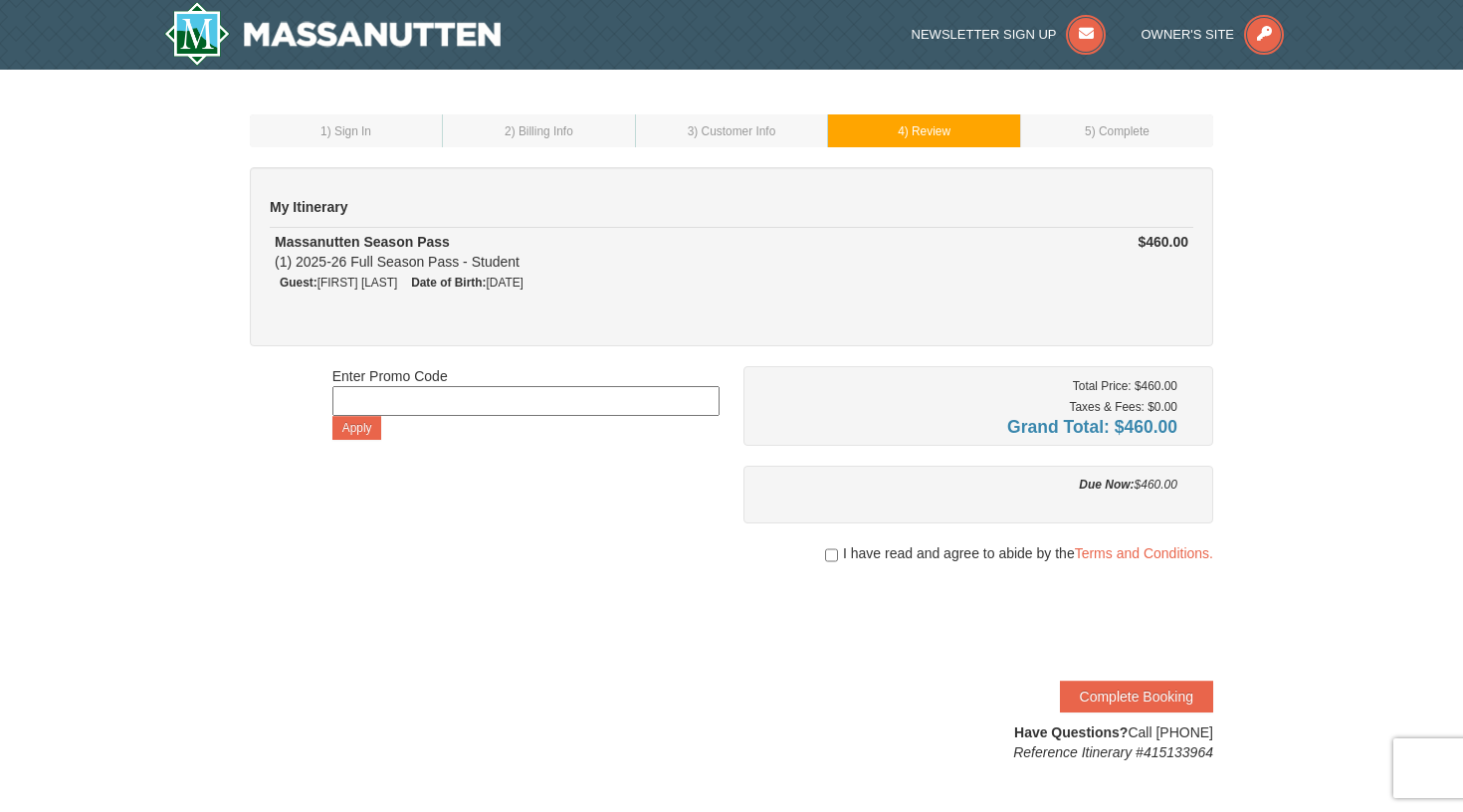 scroll, scrollTop: 0, scrollLeft: 0, axis: both 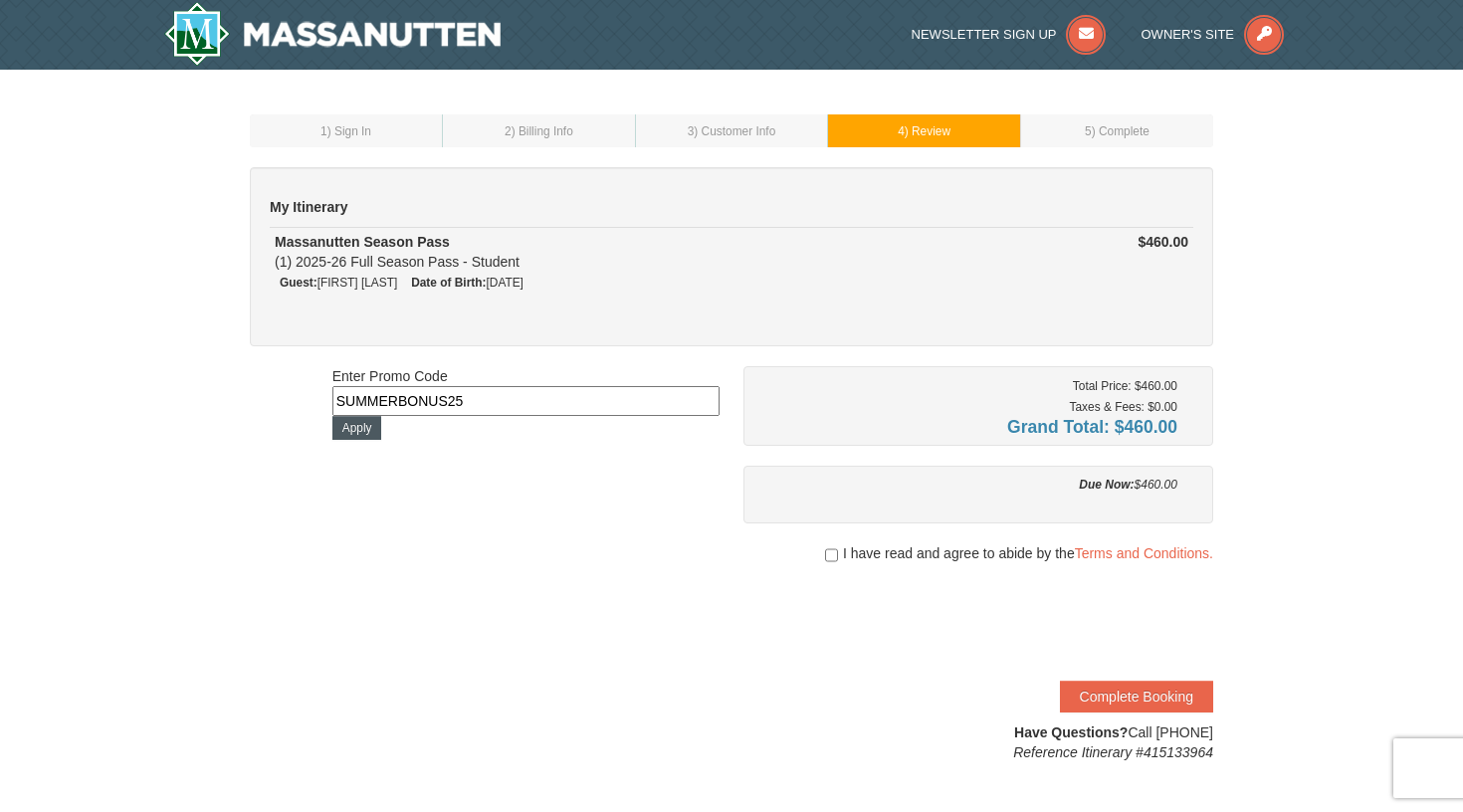 type on "SUMMERBONUS25" 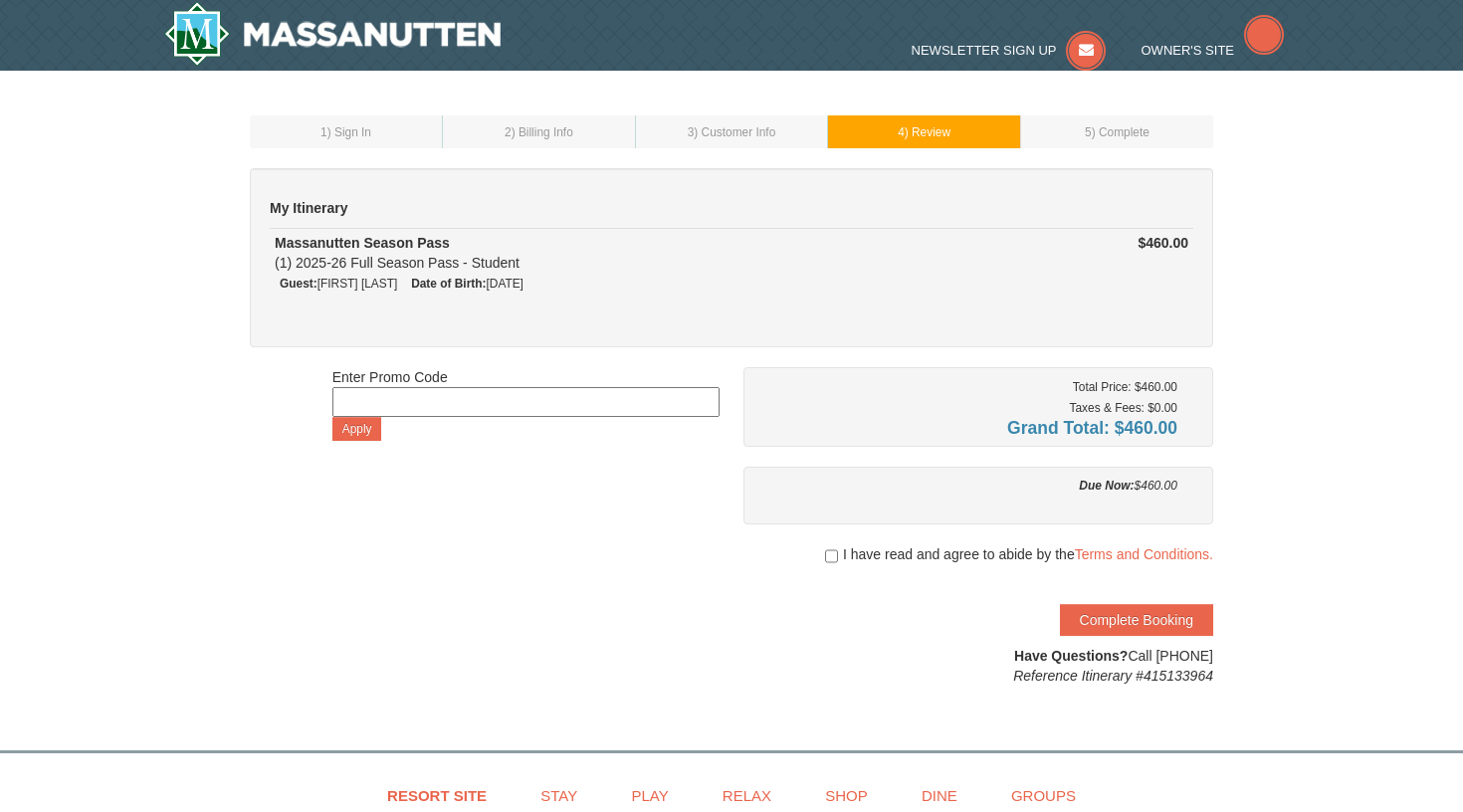 scroll, scrollTop: 0, scrollLeft: 0, axis: both 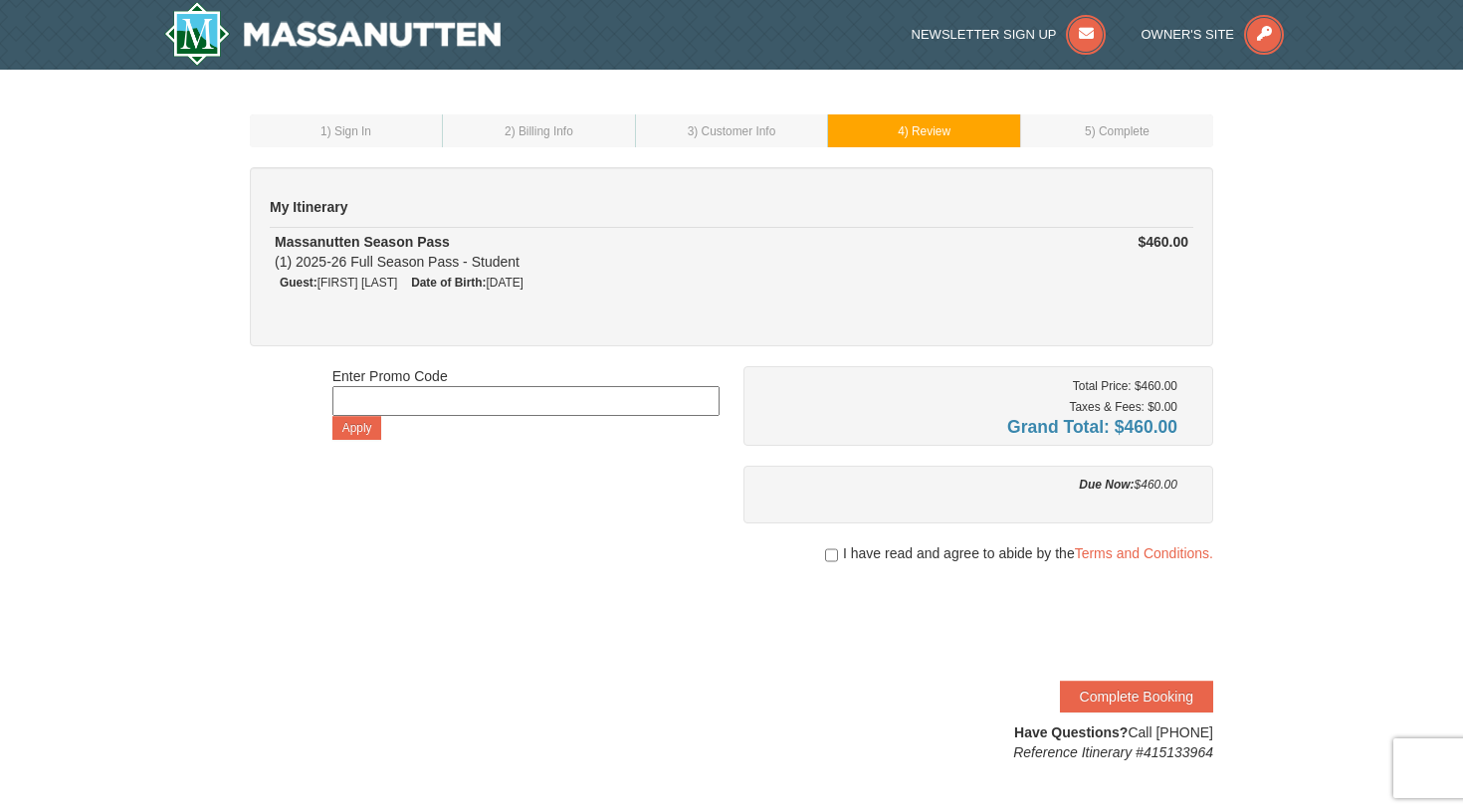 click at bounding box center [525, 401] 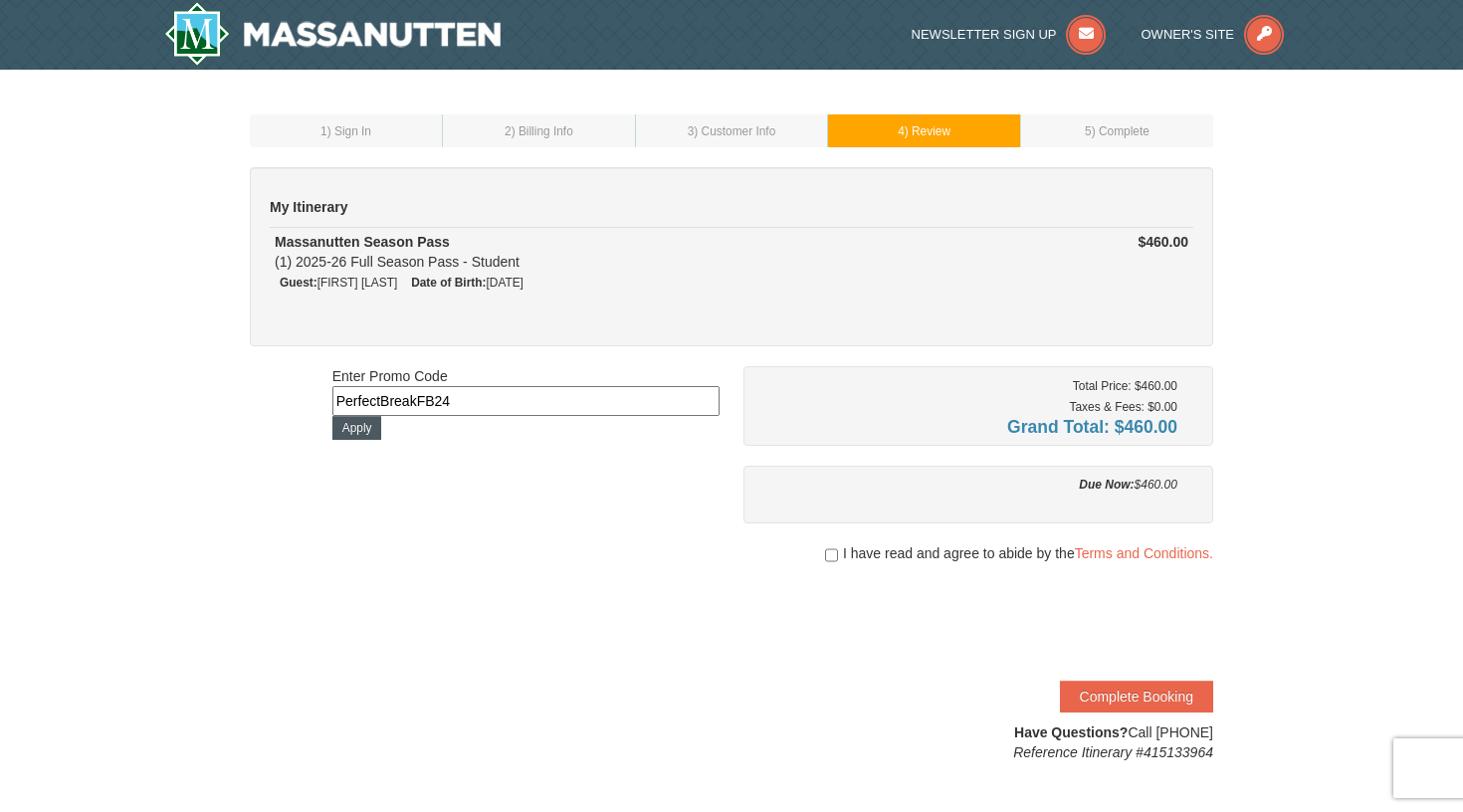 type on "PerfectBreakFB24" 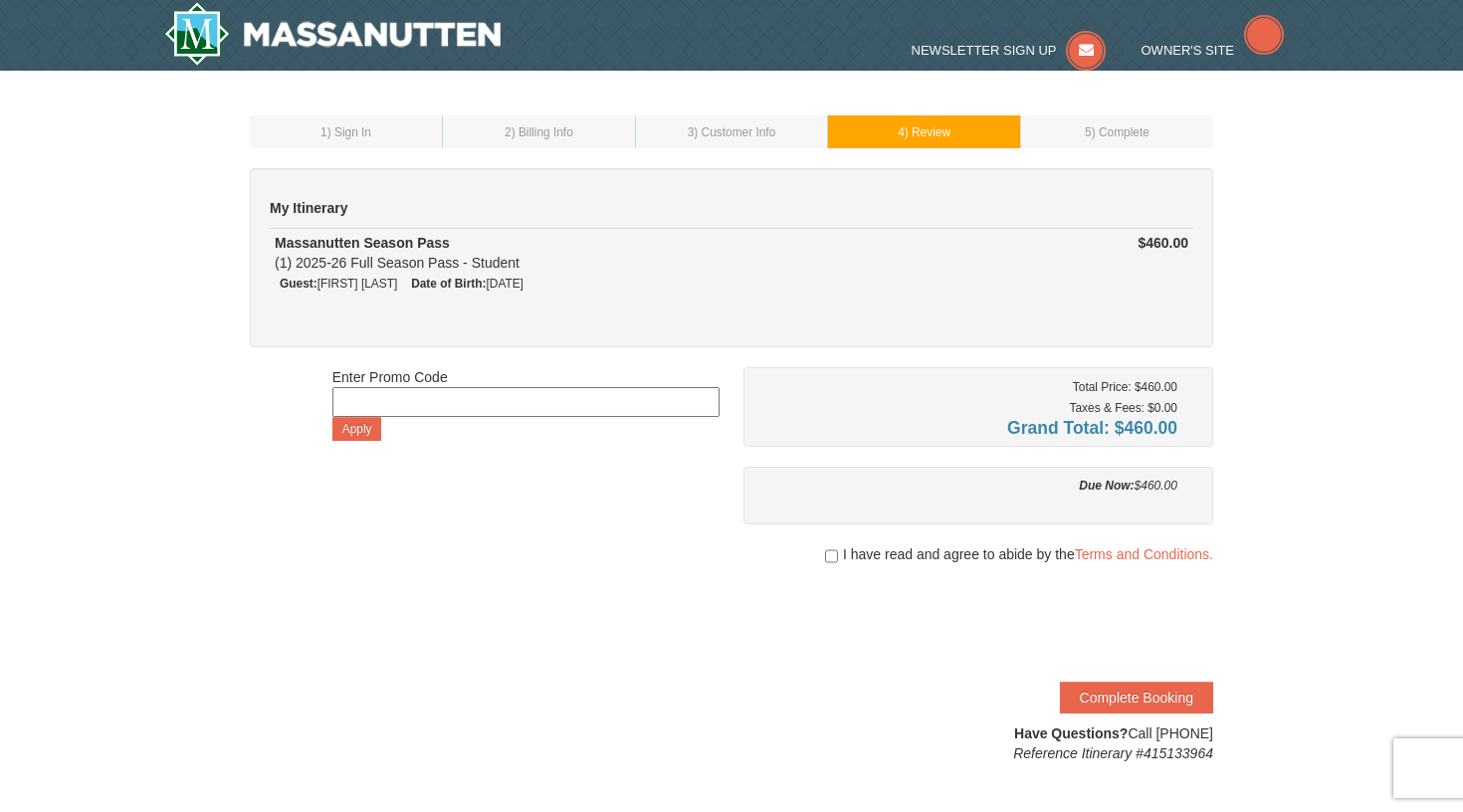 scroll, scrollTop: 0, scrollLeft: 0, axis: both 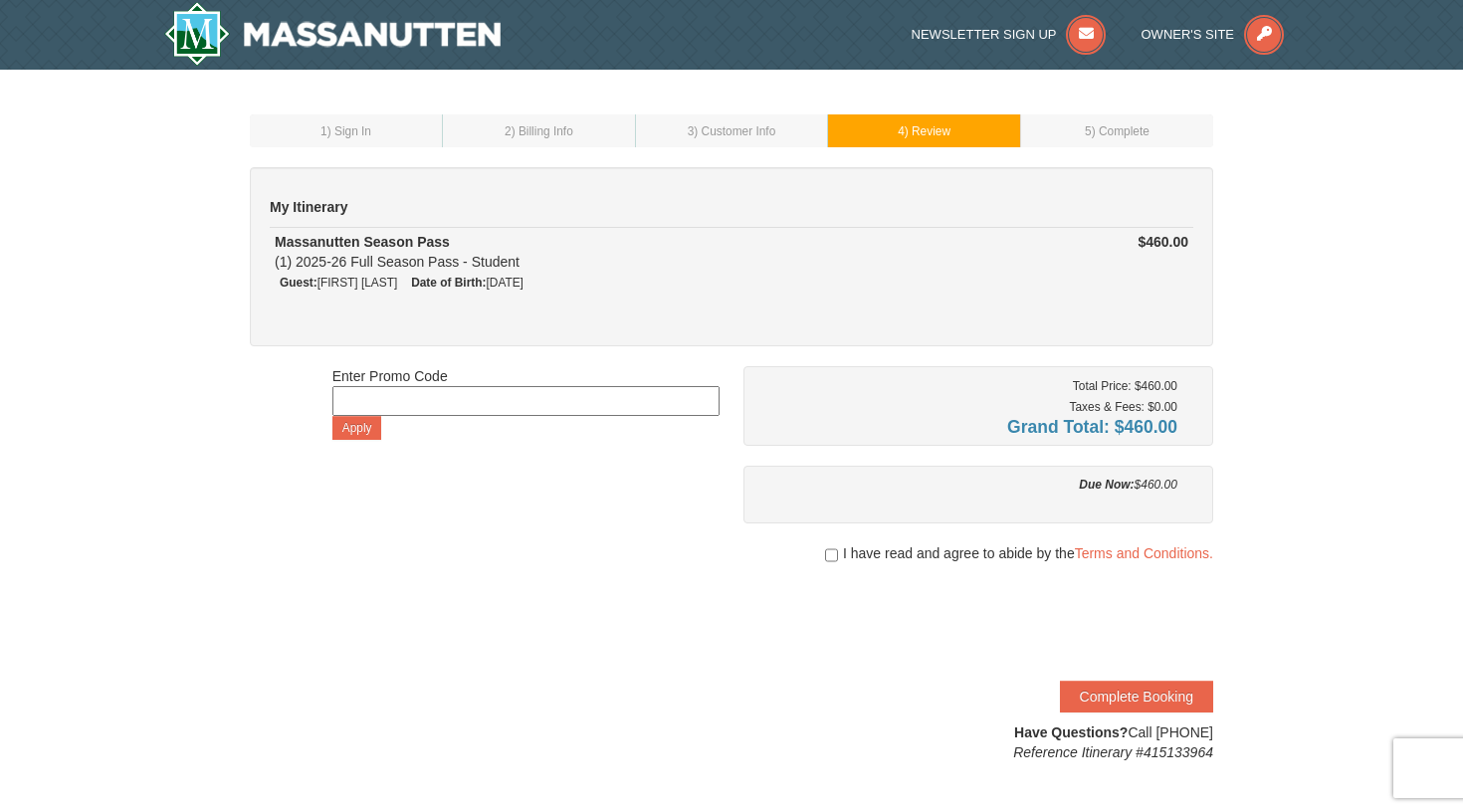 click at bounding box center (831, 555) 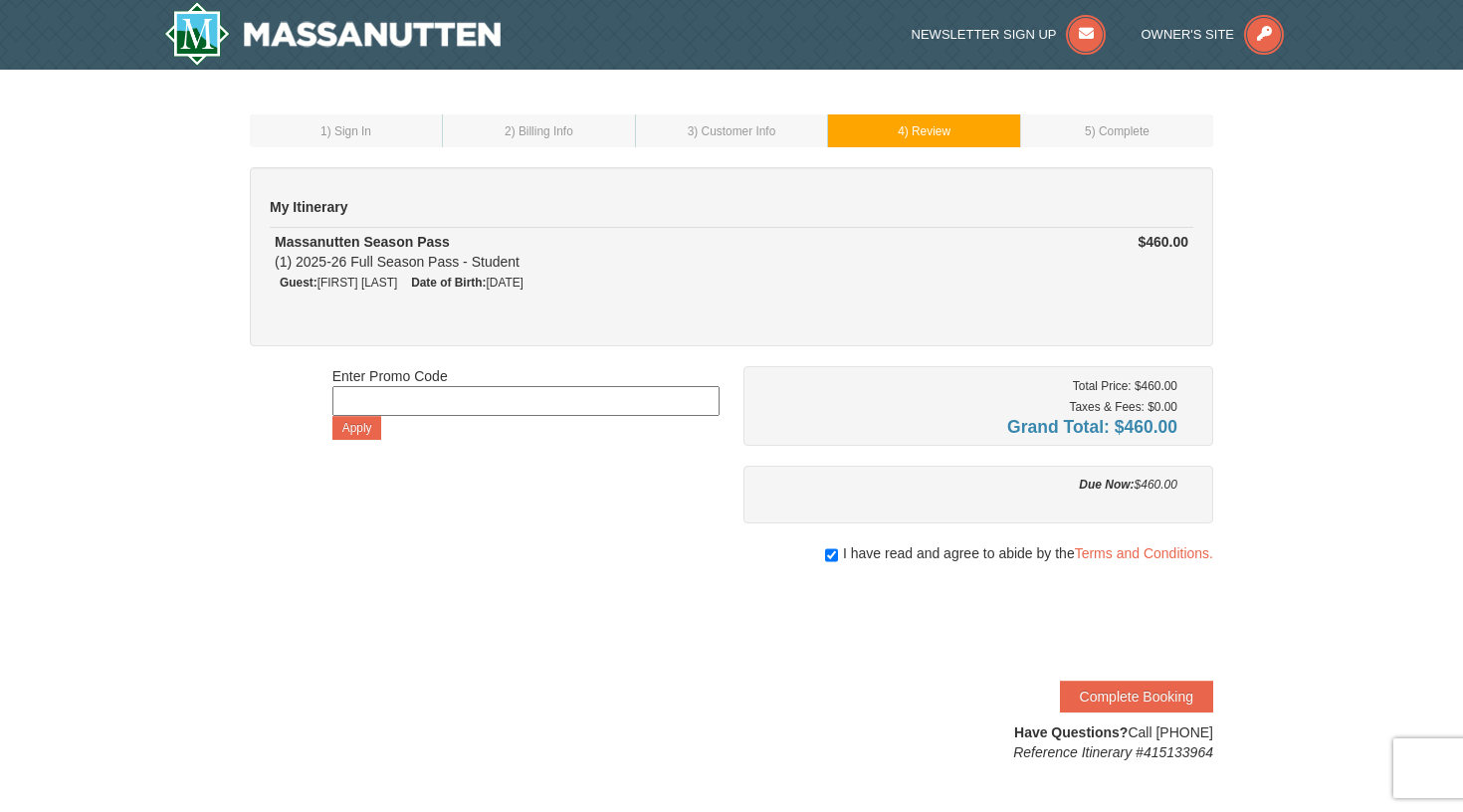 click at bounding box center [525, 401] 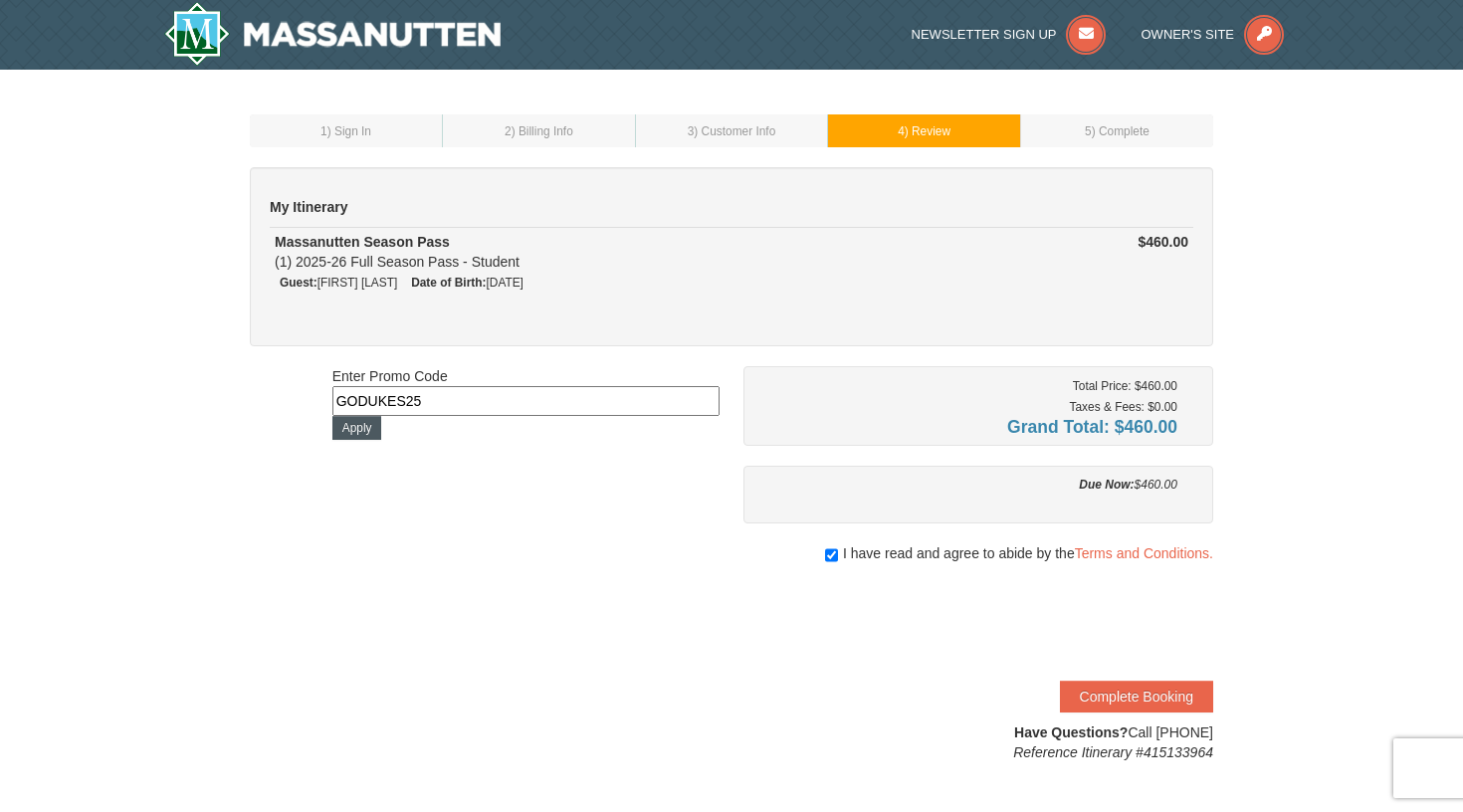 type on "GODUKES25" 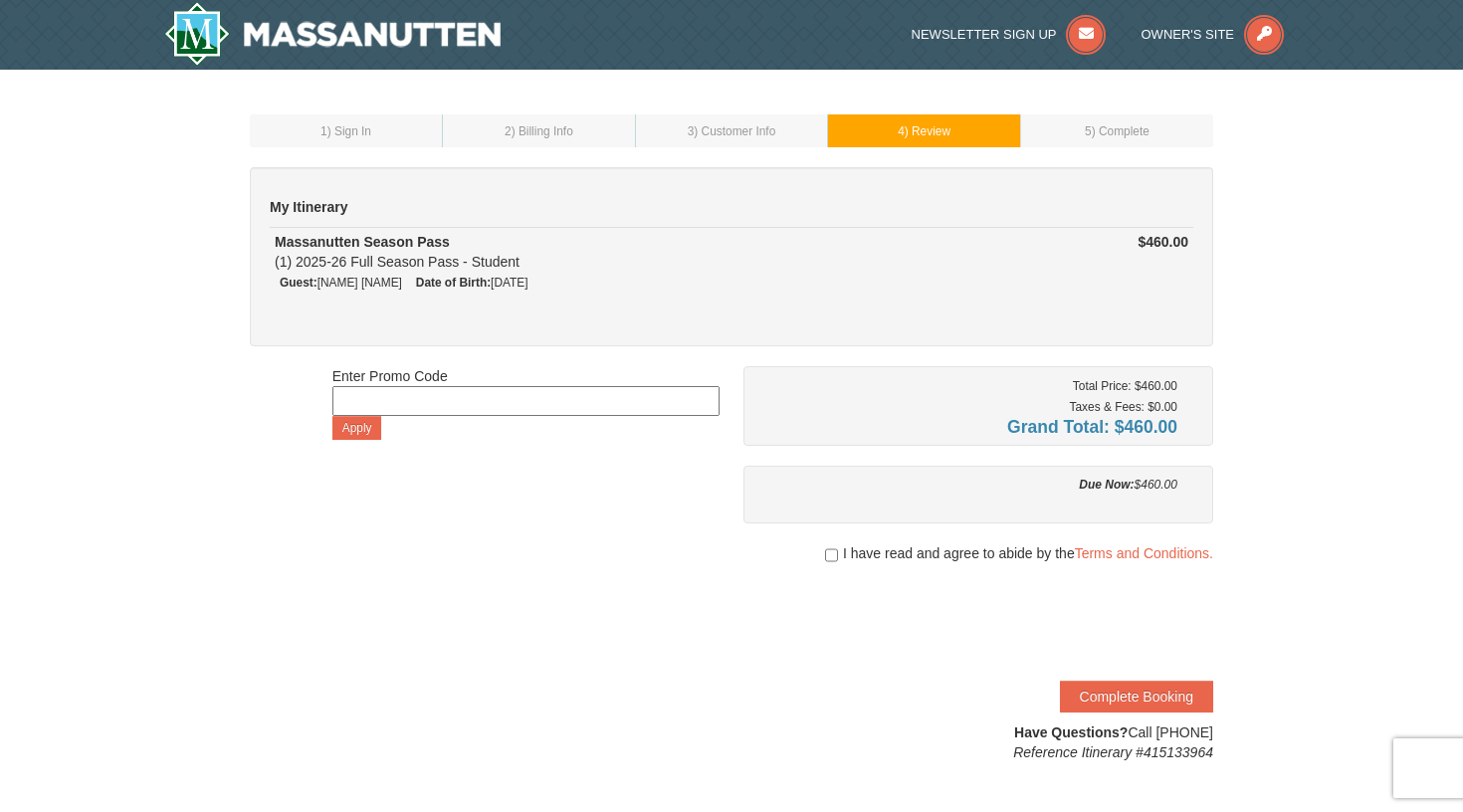 scroll, scrollTop: 0, scrollLeft: 0, axis: both 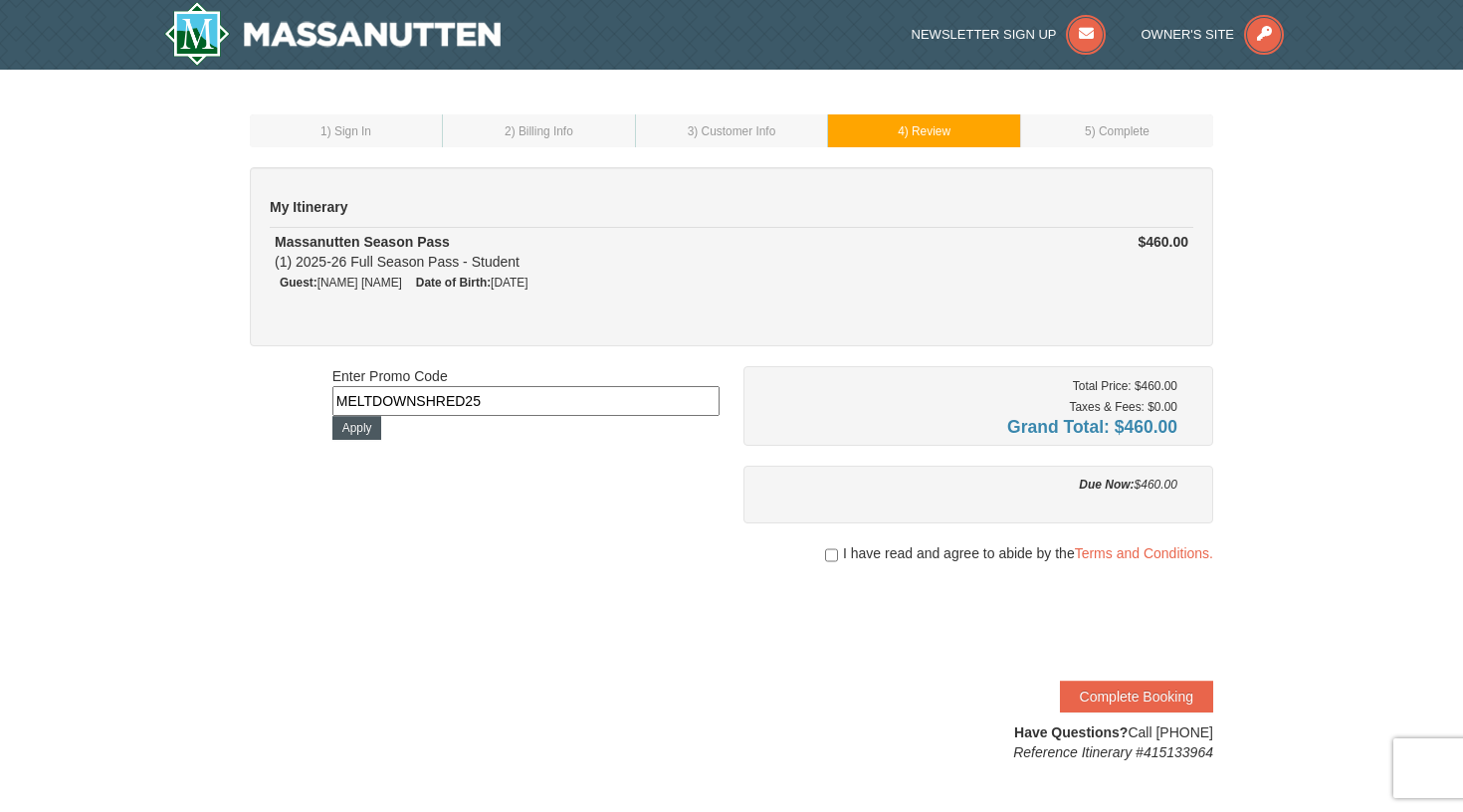 type on "MELTDOWNSHRED25" 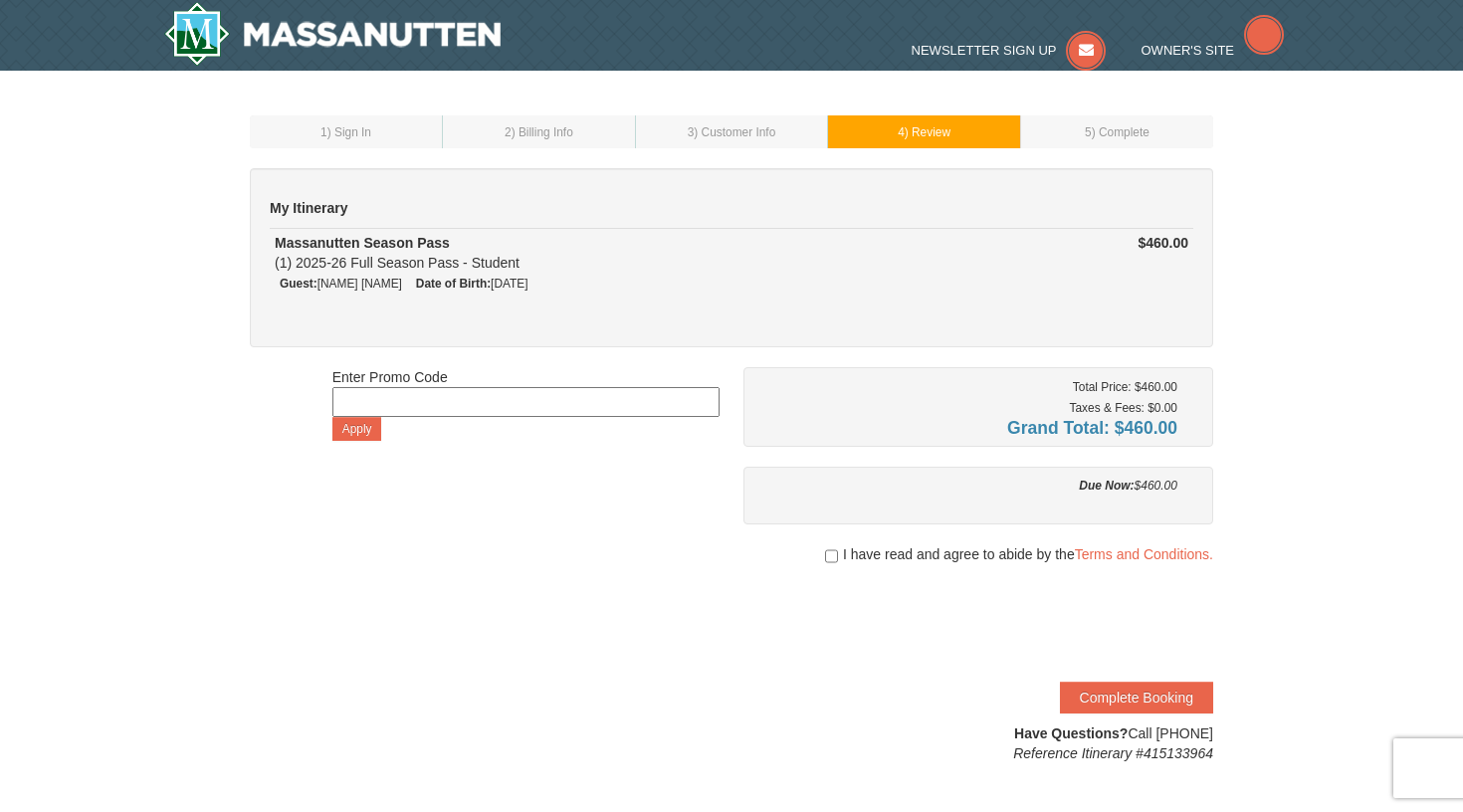 scroll, scrollTop: 0, scrollLeft: 0, axis: both 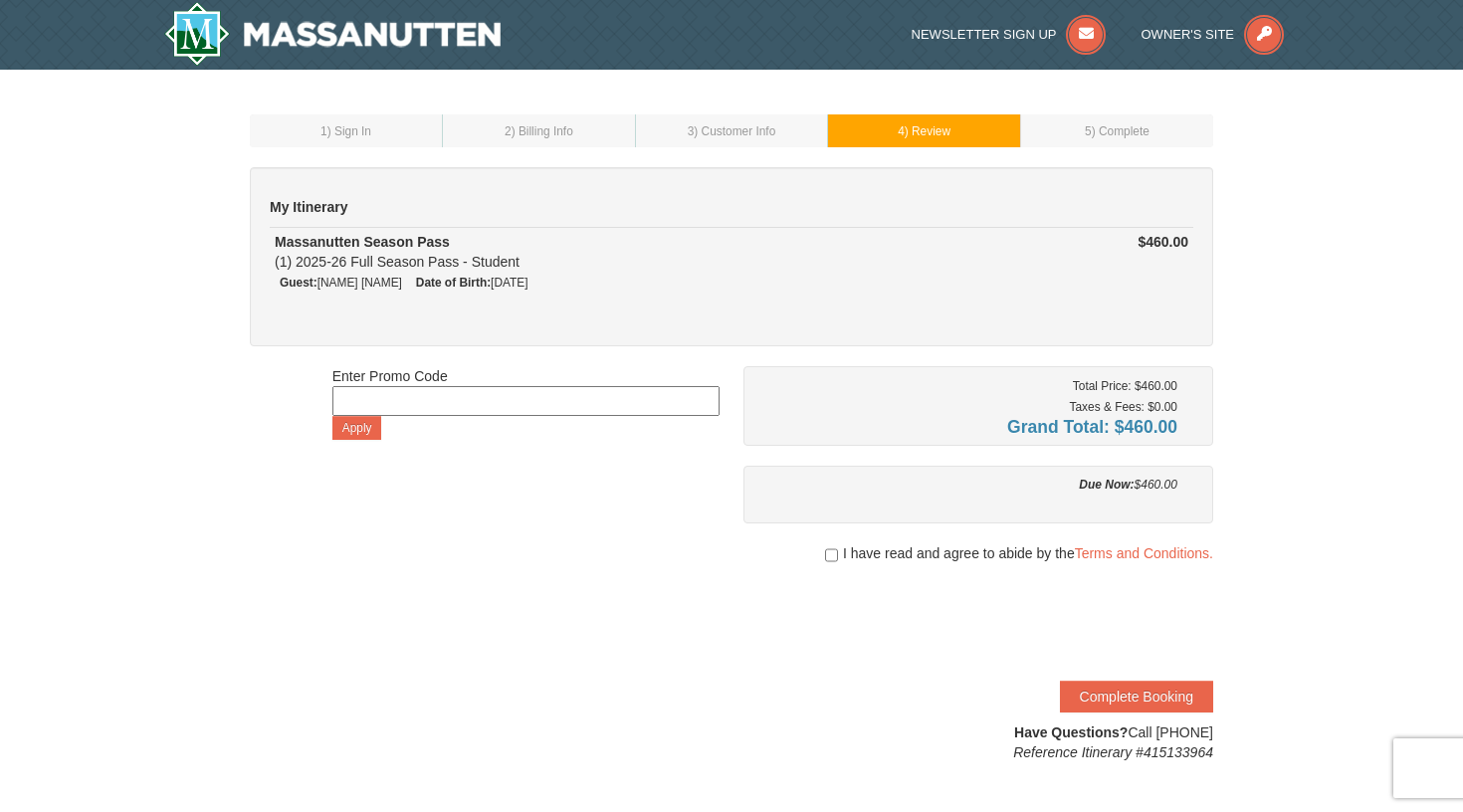 click at bounding box center [831, 555] 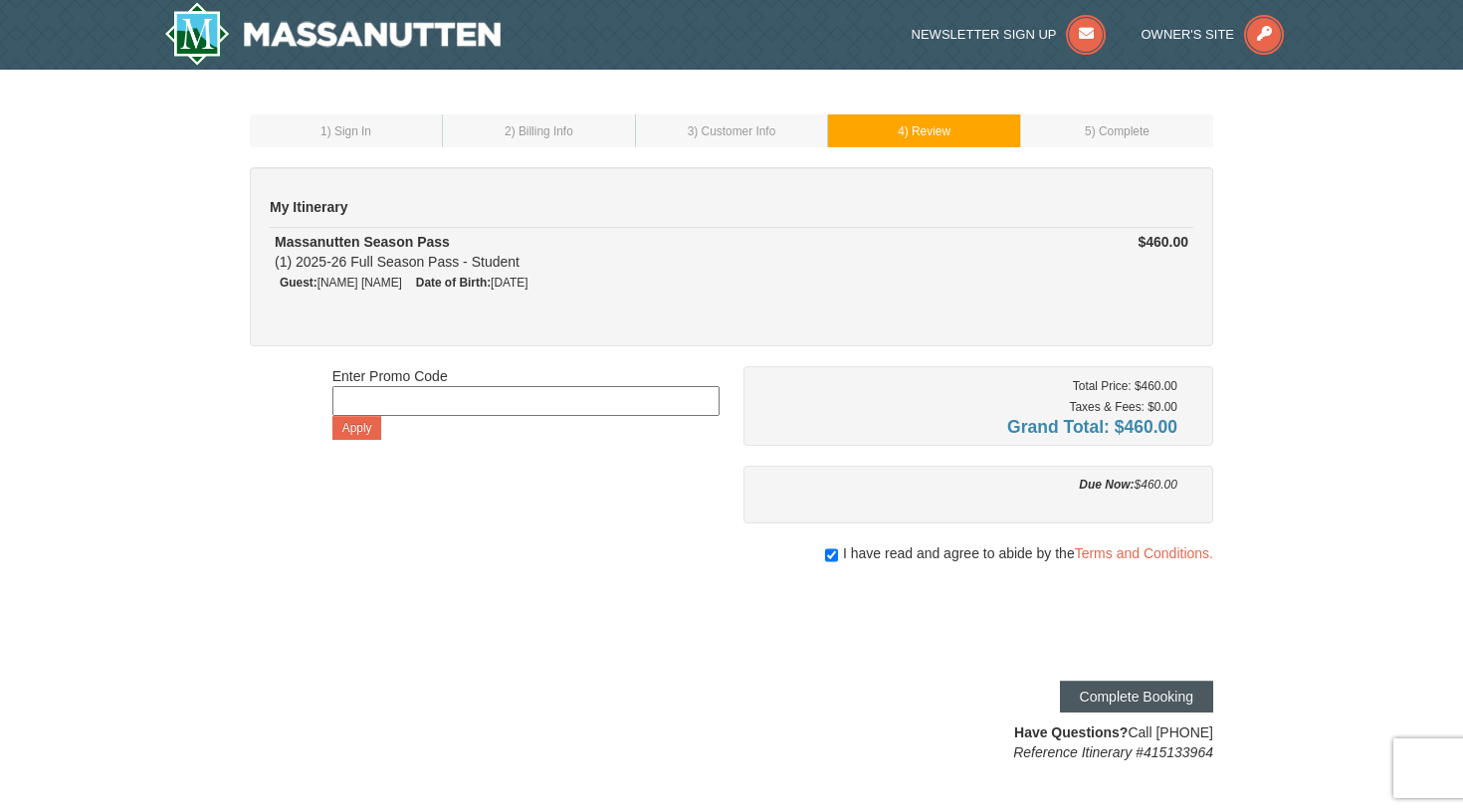 click on "Complete Booking" at bounding box center [1137, 697] 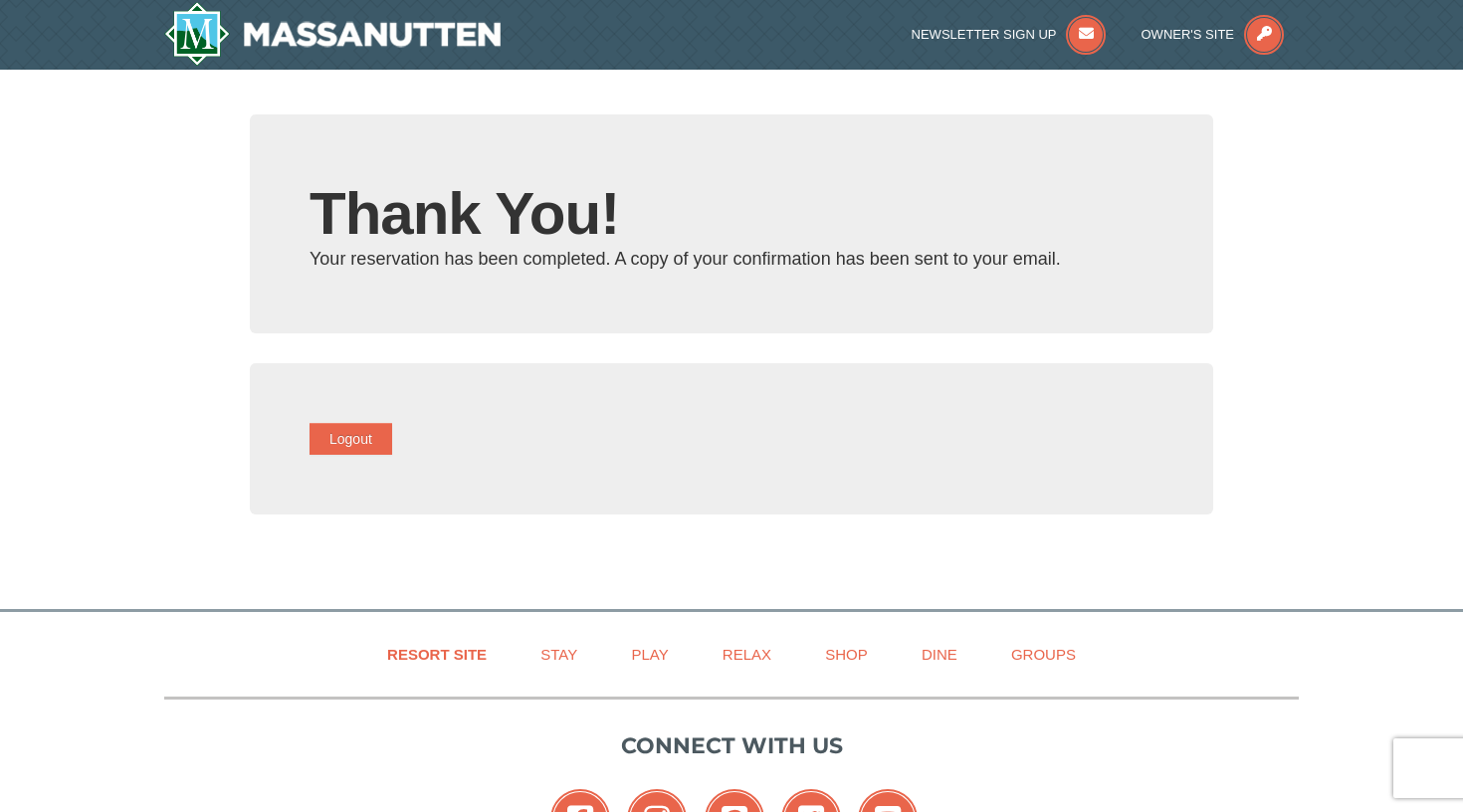 scroll, scrollTop: 0, scrollLeft: 0, axis: both 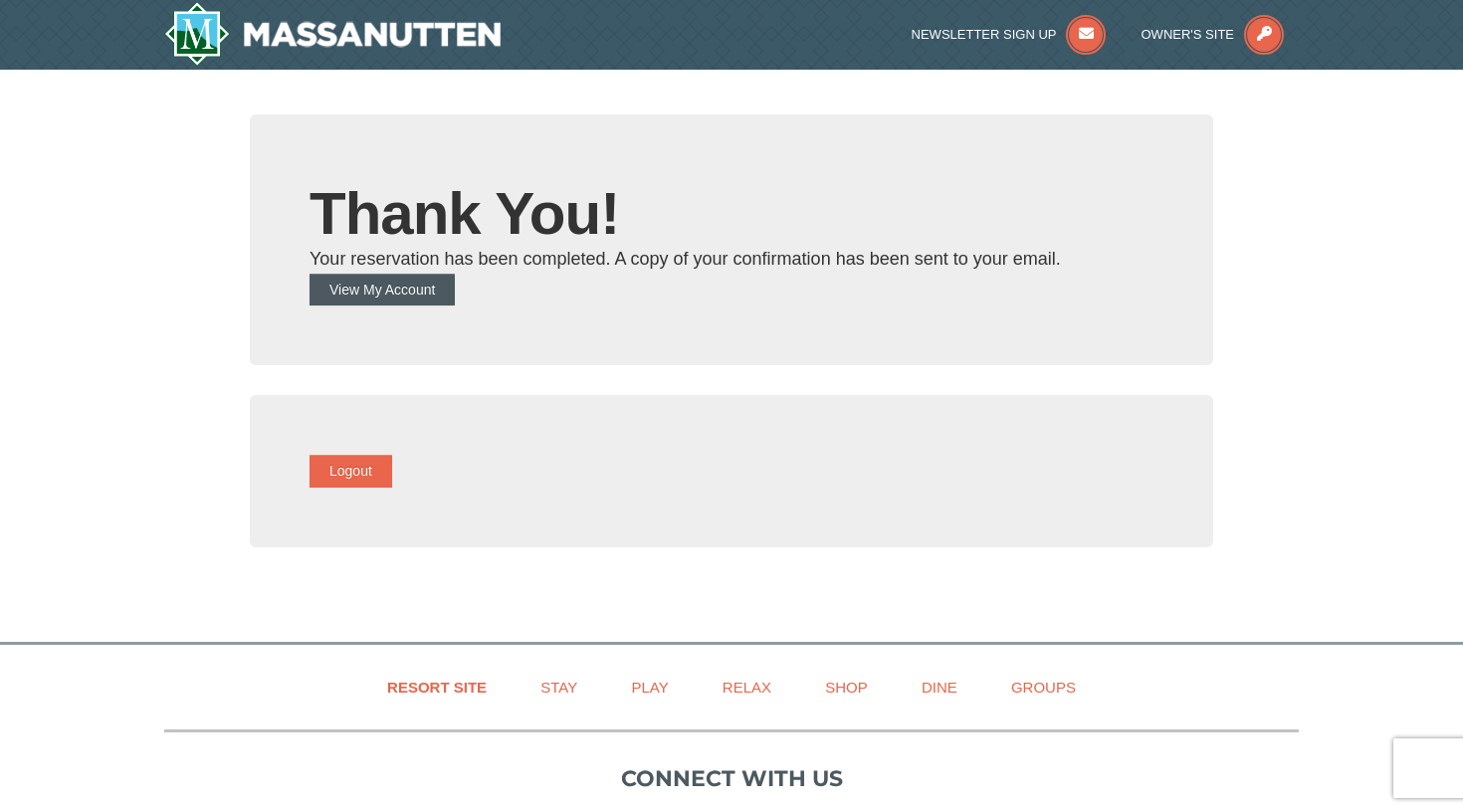 click on "View My Account" at bounding box center (382, 290) 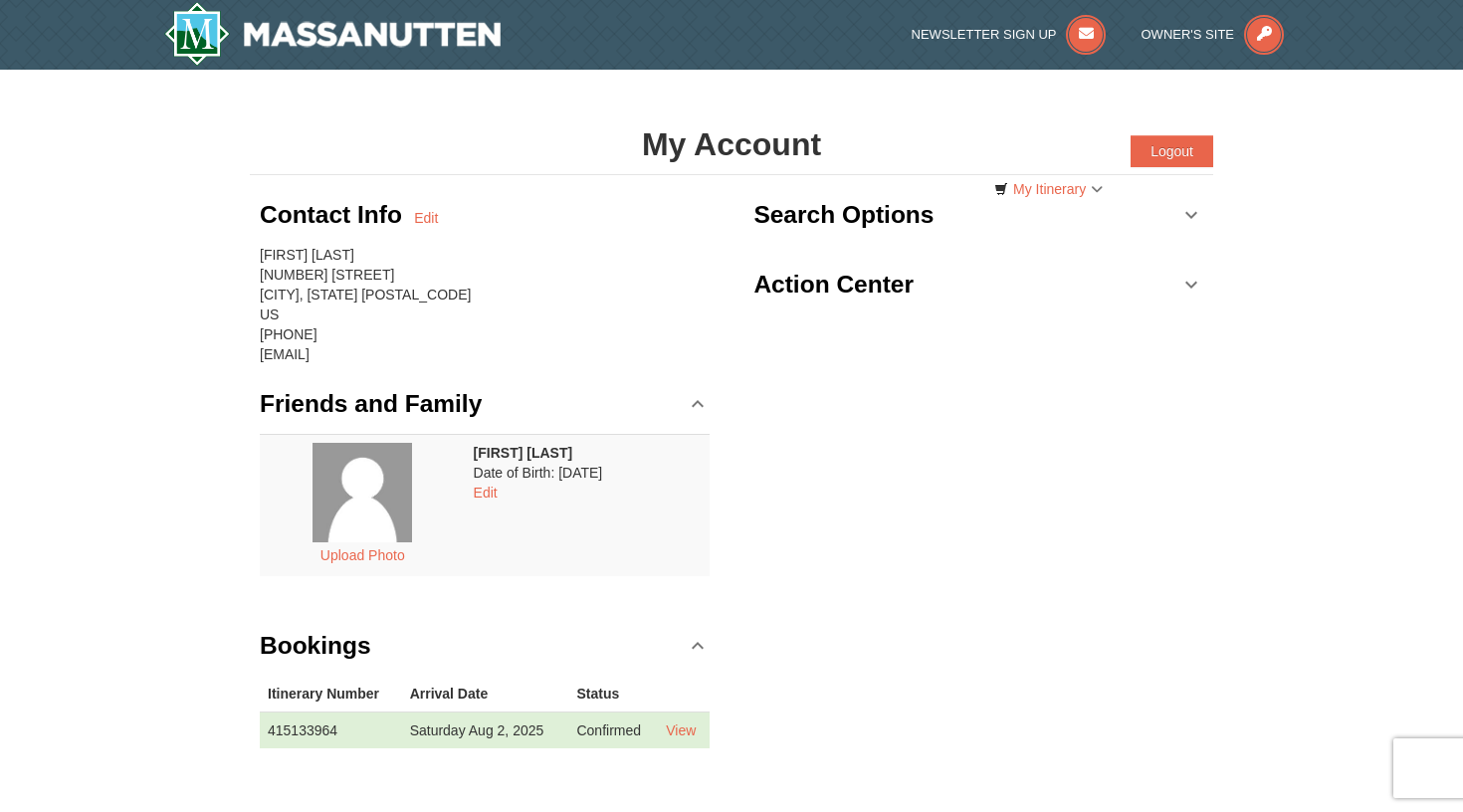 scroll, scrollTop: 0, scrollLeft: 0, axis: both 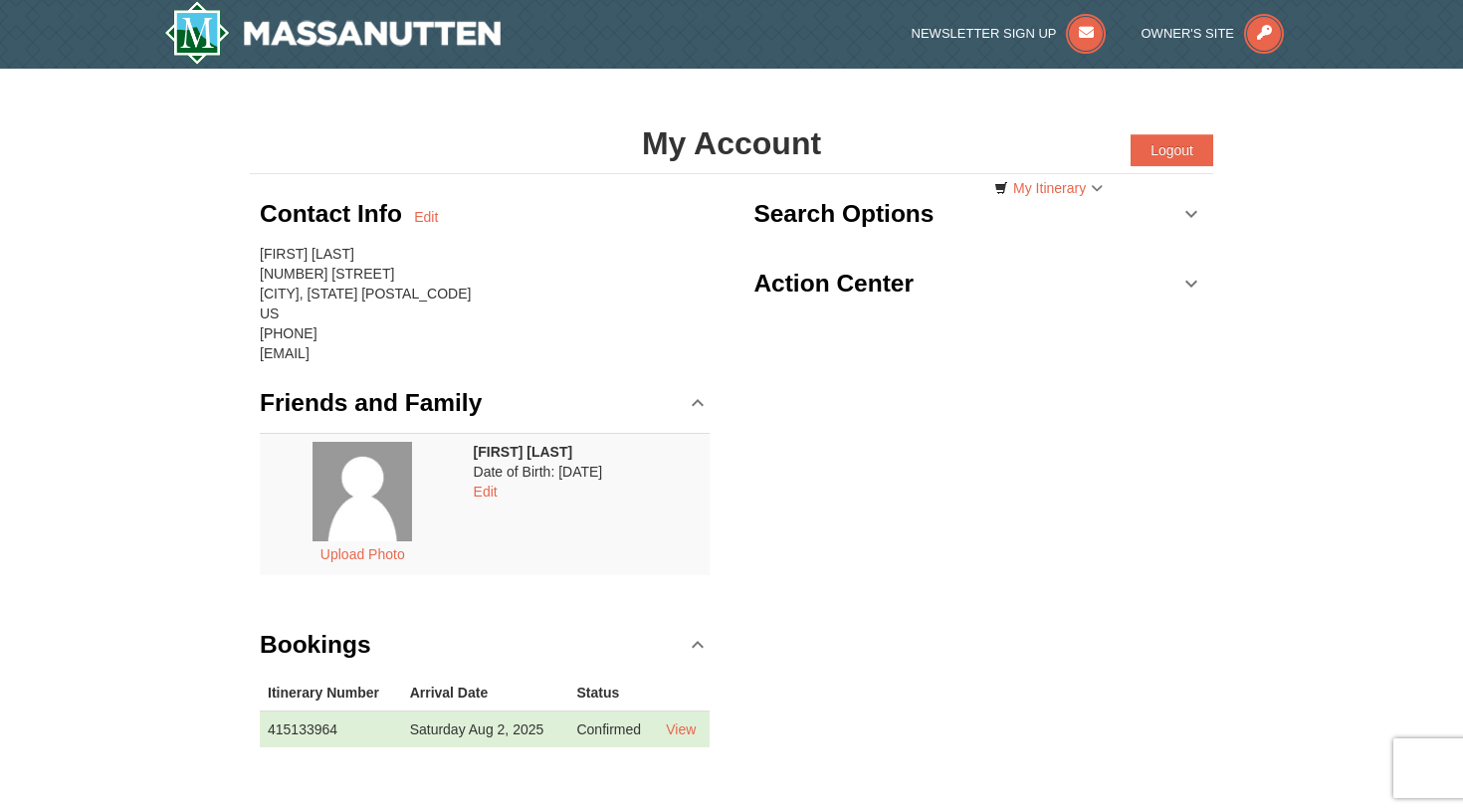 click on "Search Options" at bounding box center [978, 214] 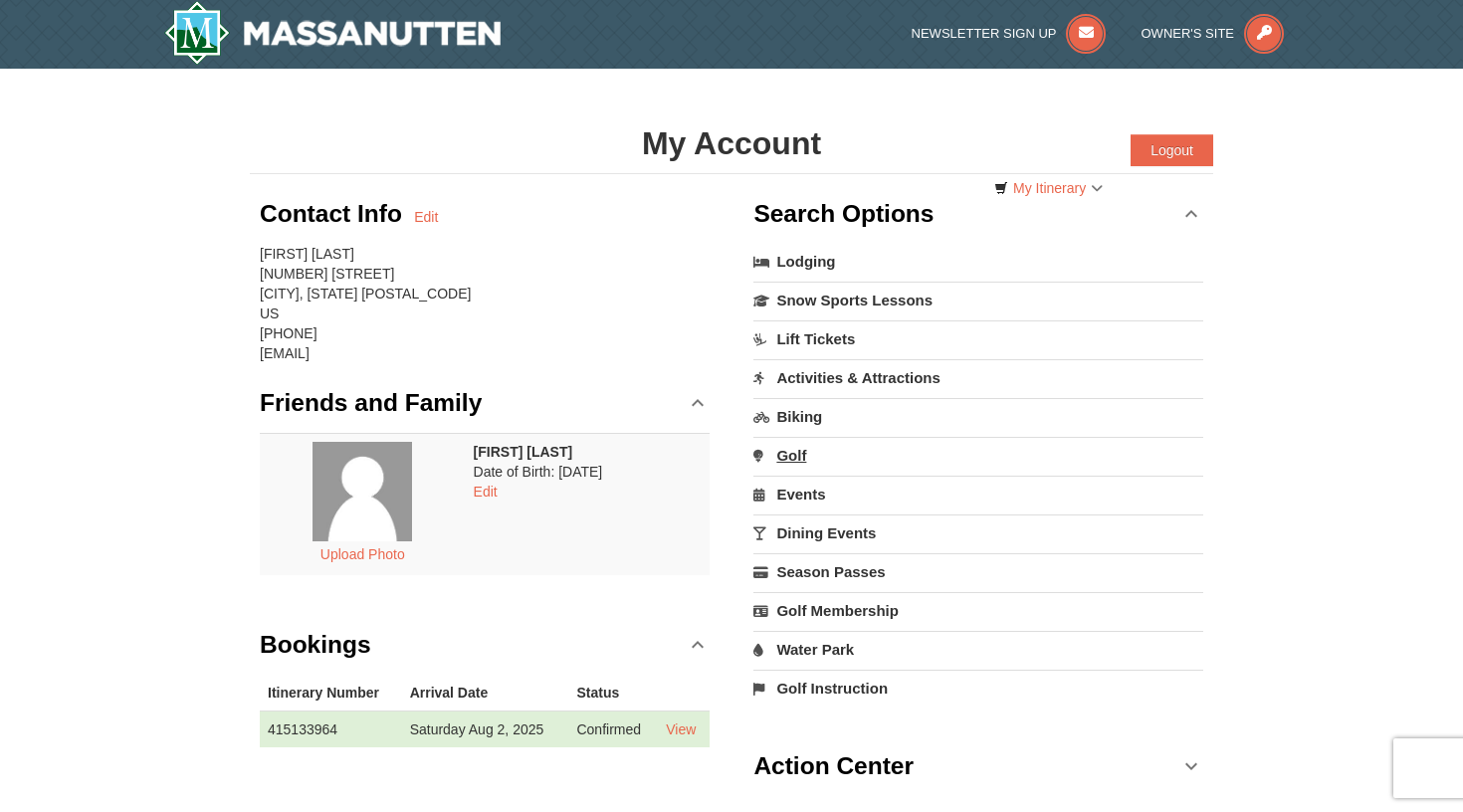 click on "Golf" at bounding box center [978, 455] 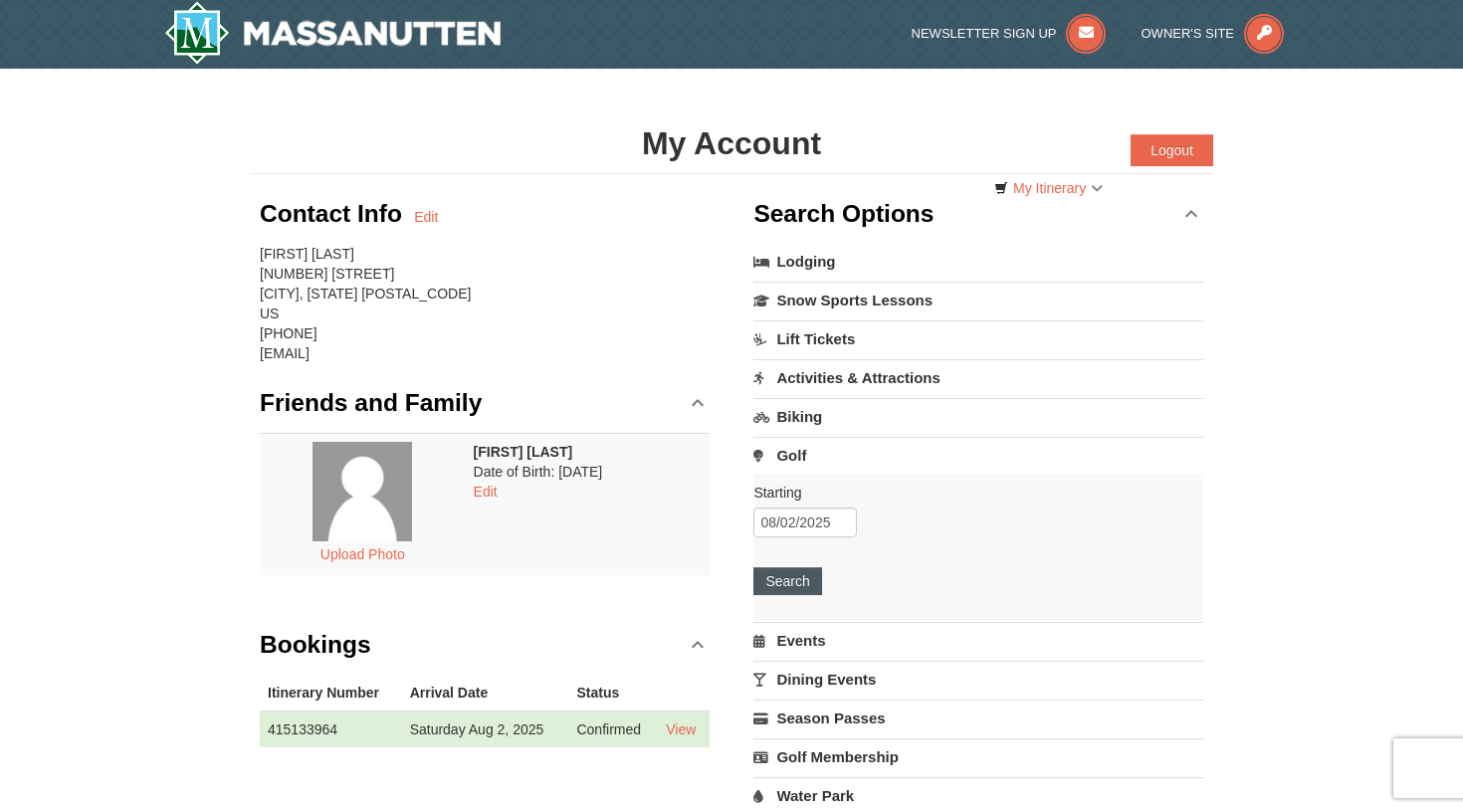 click on "Search" at bounding box center (787, 581) 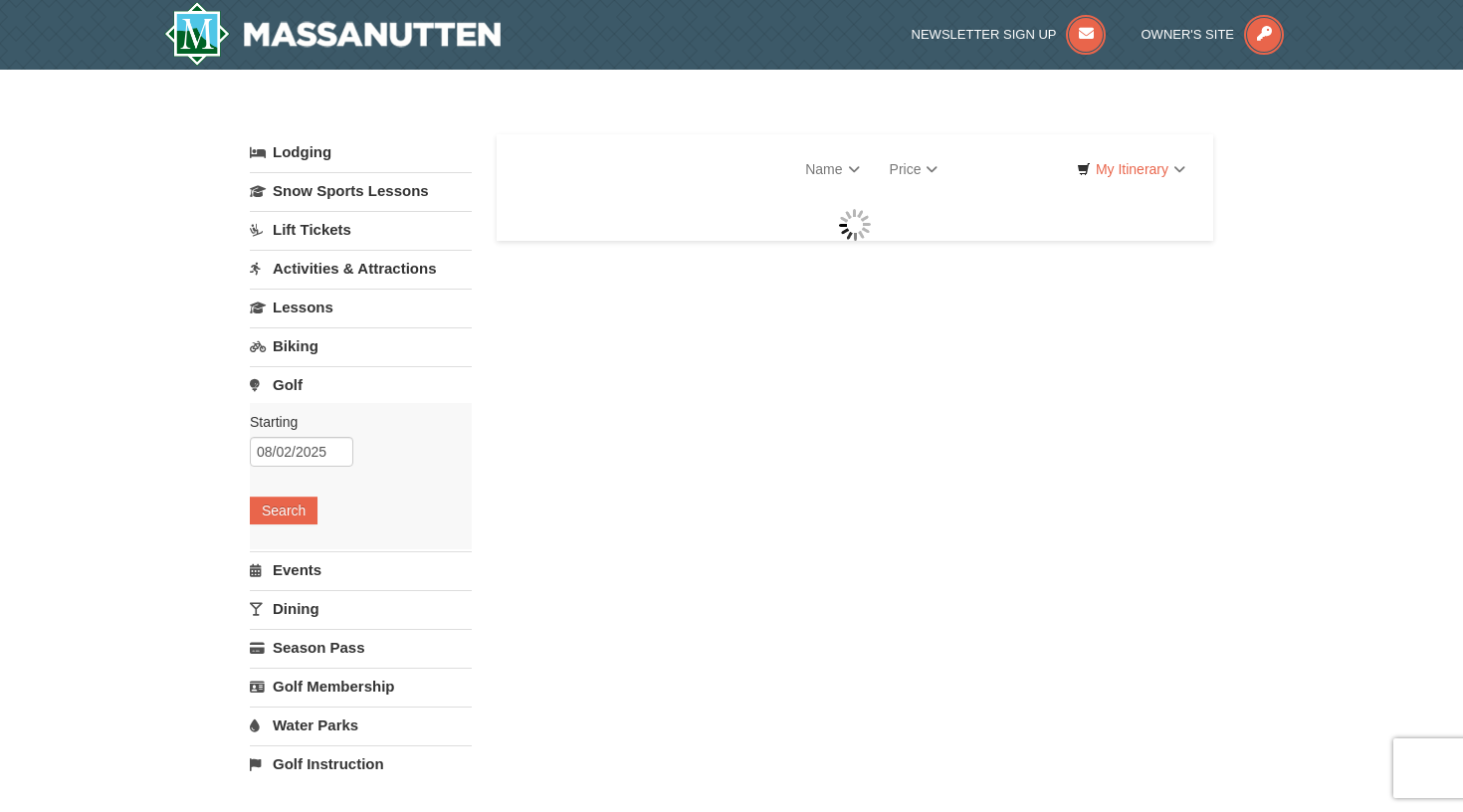 scroll, scrollTop: 0, scrollLeft: 0, axis: both 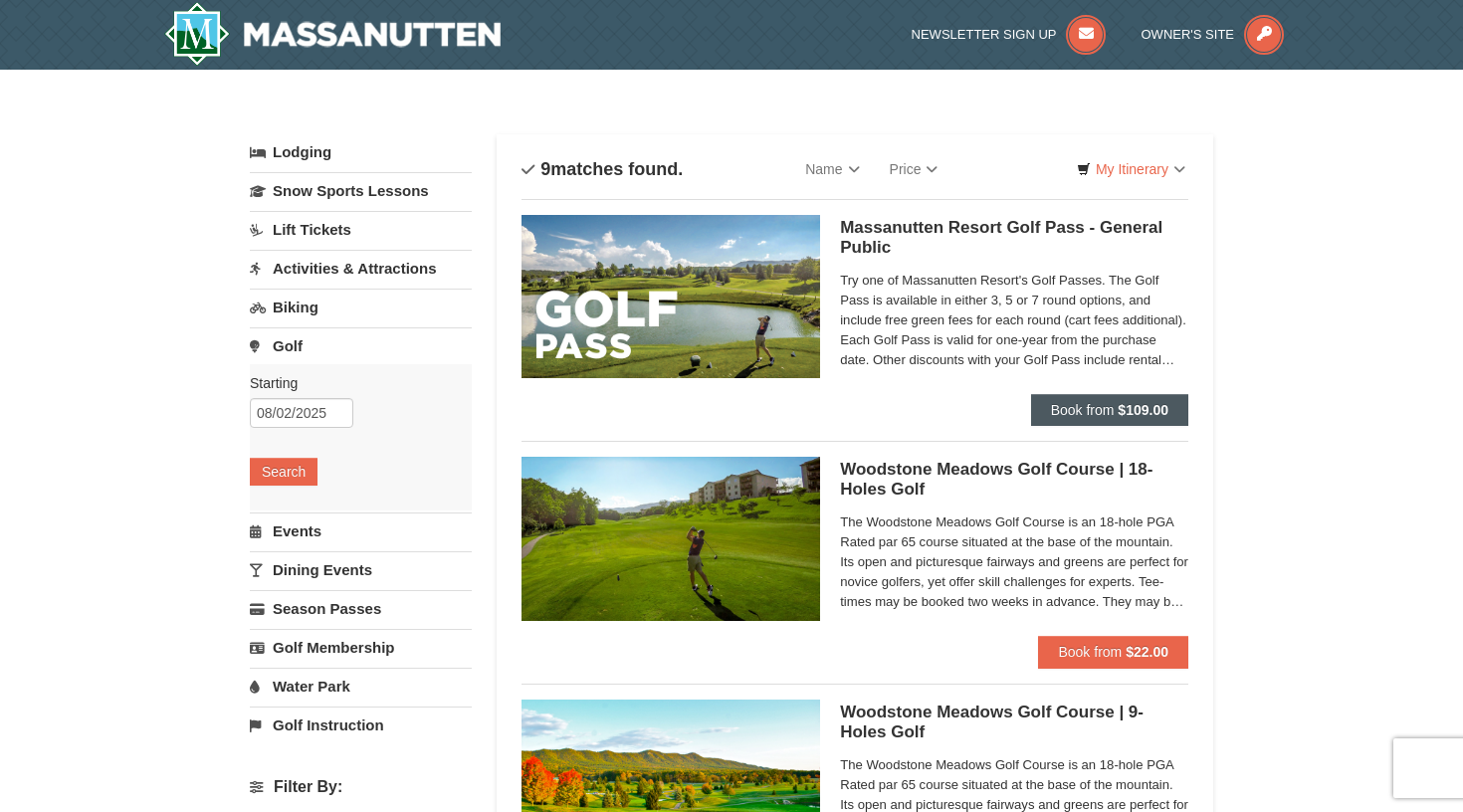 click on "$109.00" at bounding box center (1143, 410) 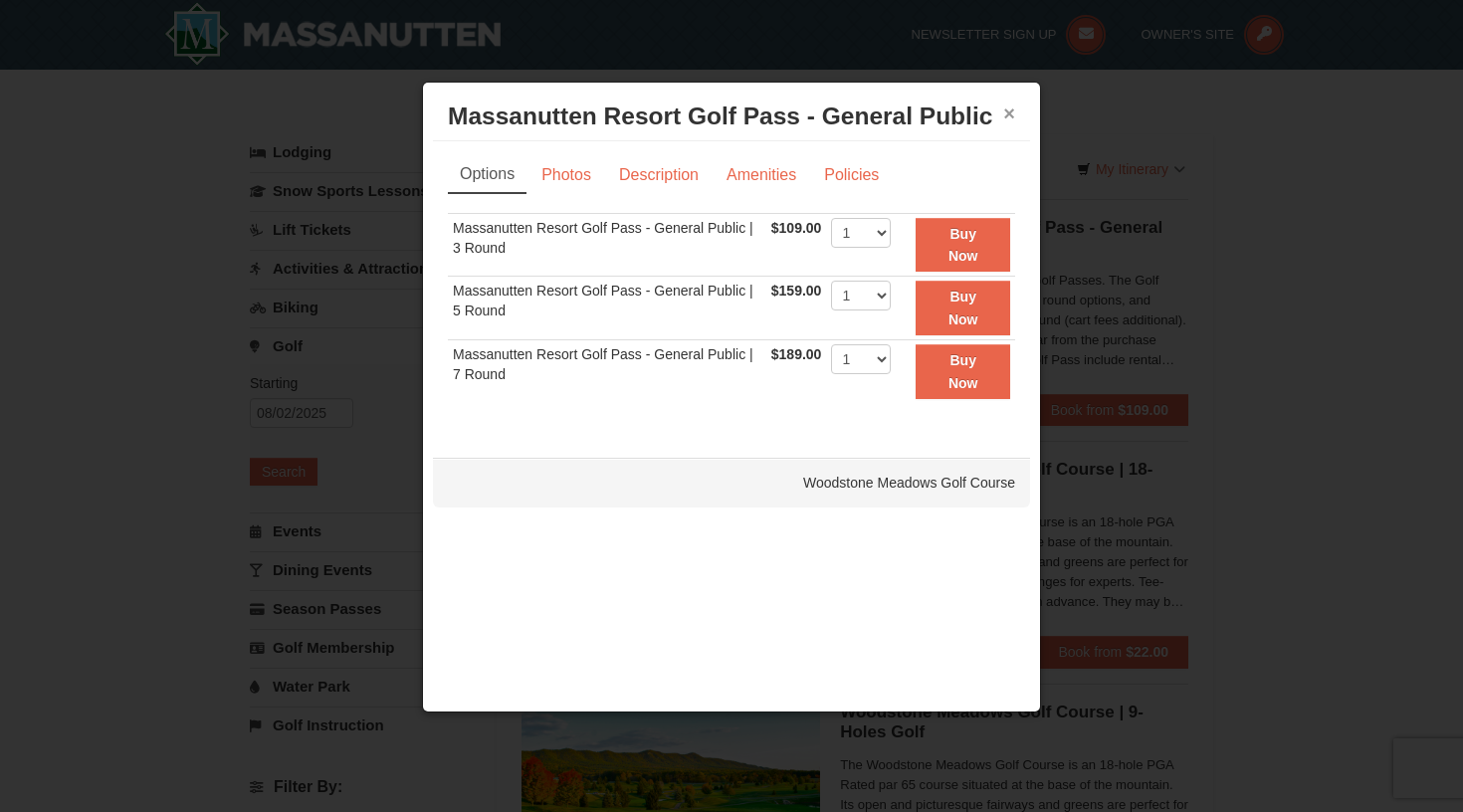 click on "×" at bounding box center [1009, 113] 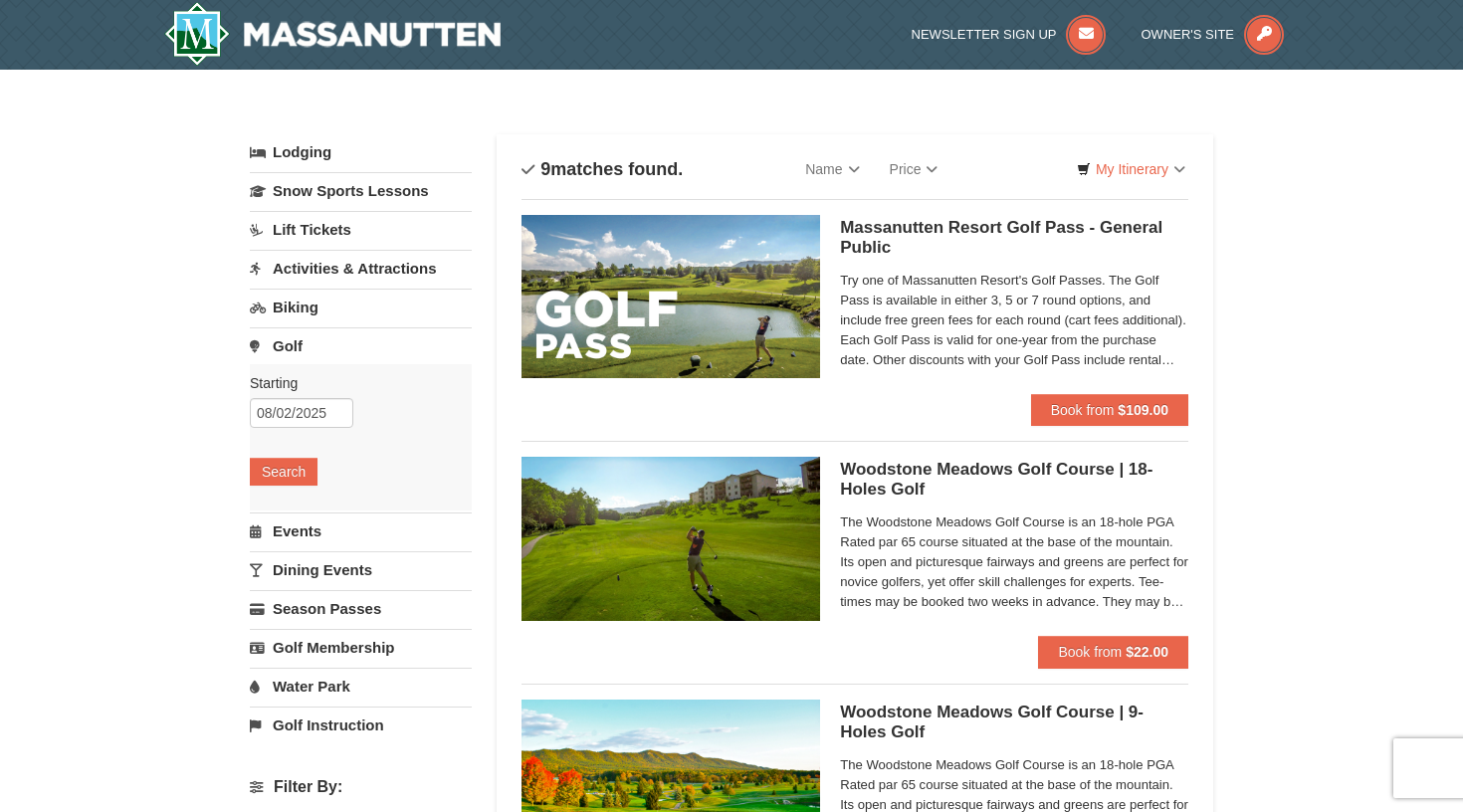 scroll, scrollTop: 0, scrollLeft: 0, axis: both 